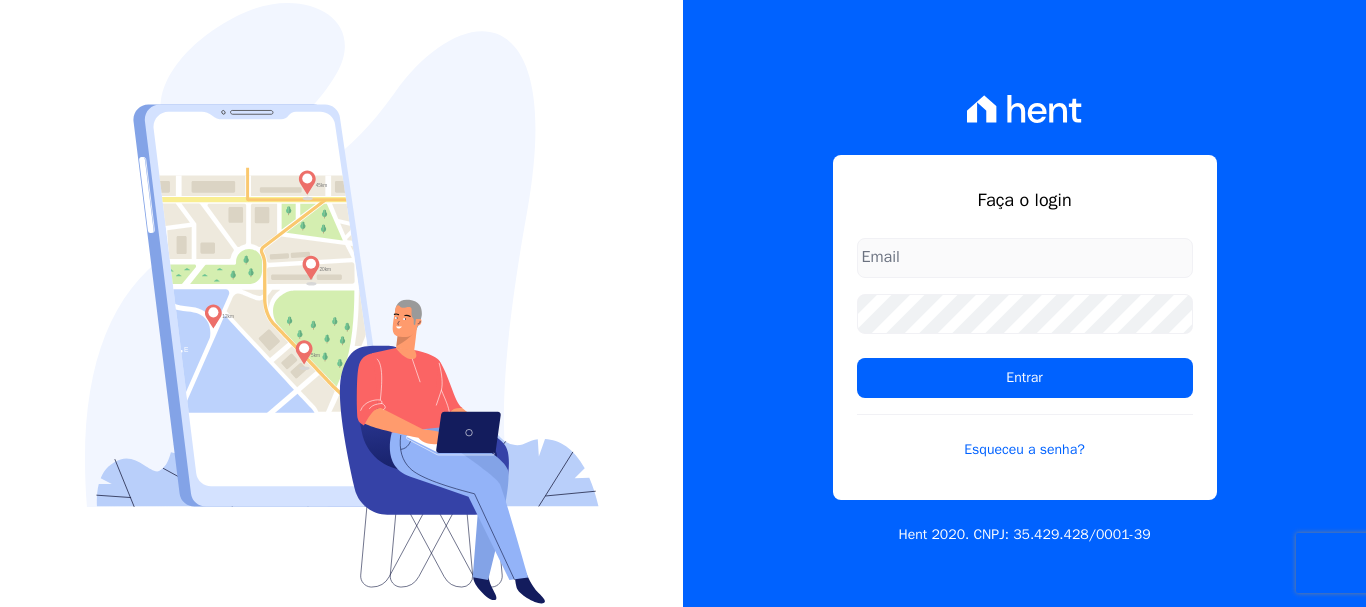 scroll, scrollTop: 0, scrollLeft: 0, axis: both 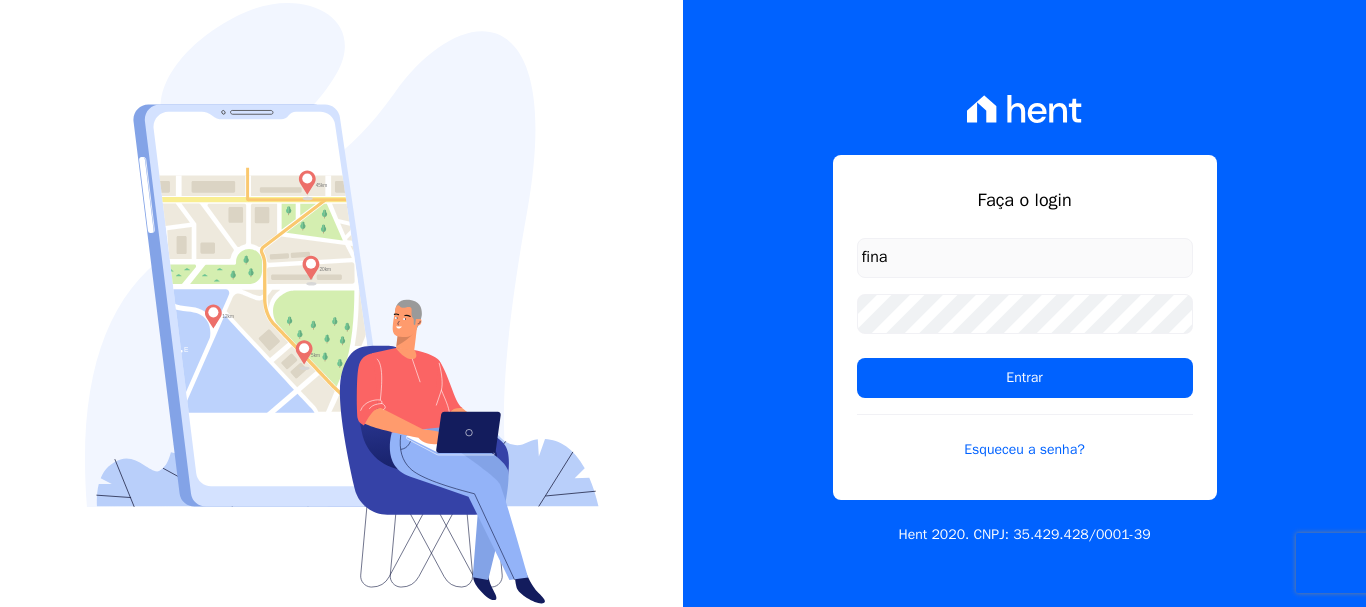 type on "financ.junco@gmail.com" 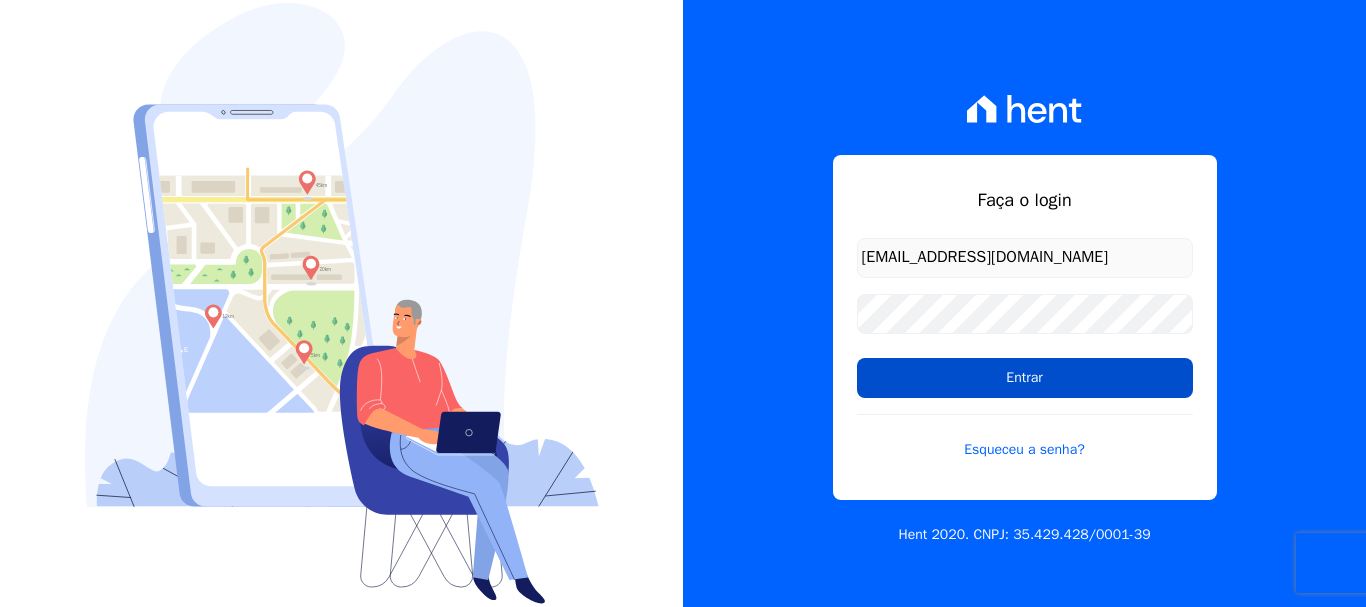 click on "Entrar" at bounding box center (1025, 378) 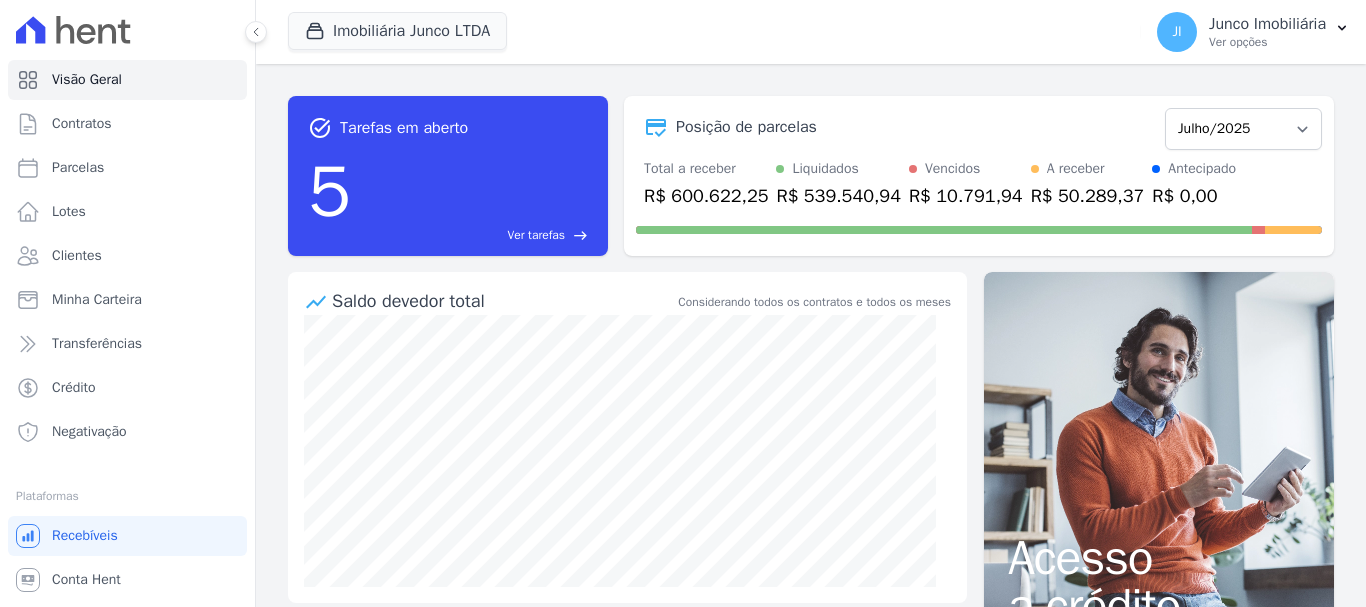 scroll, scrollTop: 0, scrollLeft: 0, axis: both 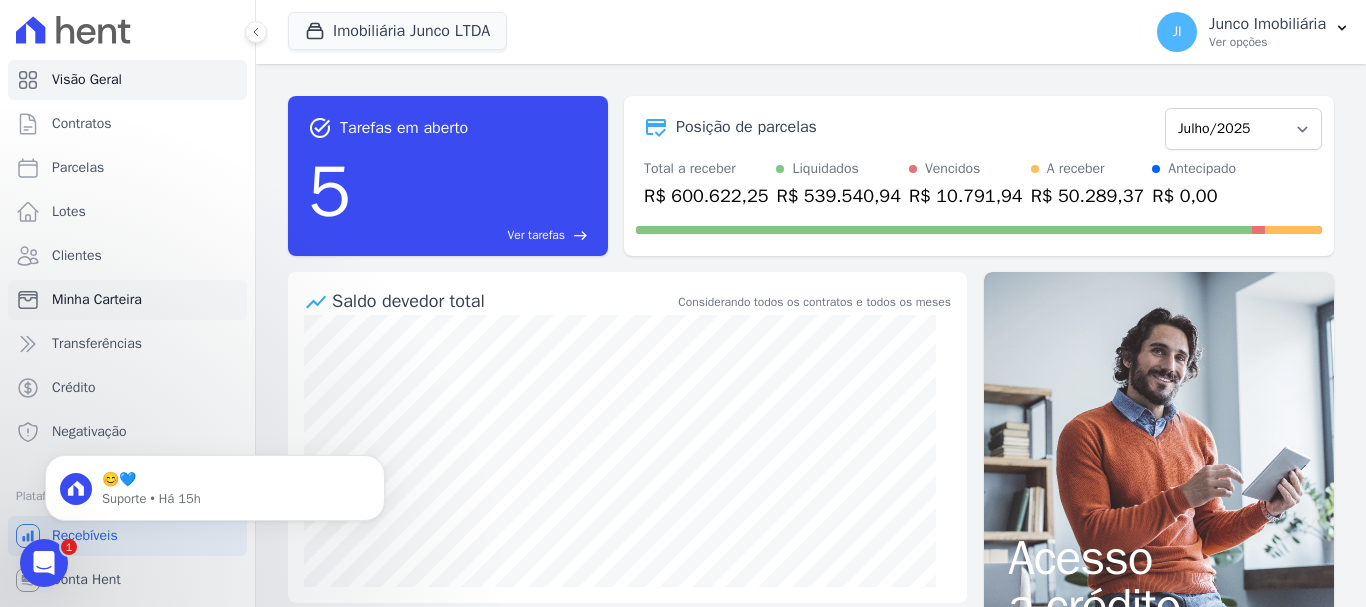 click on "Minha Carteira" at bounding box center (97, 300) 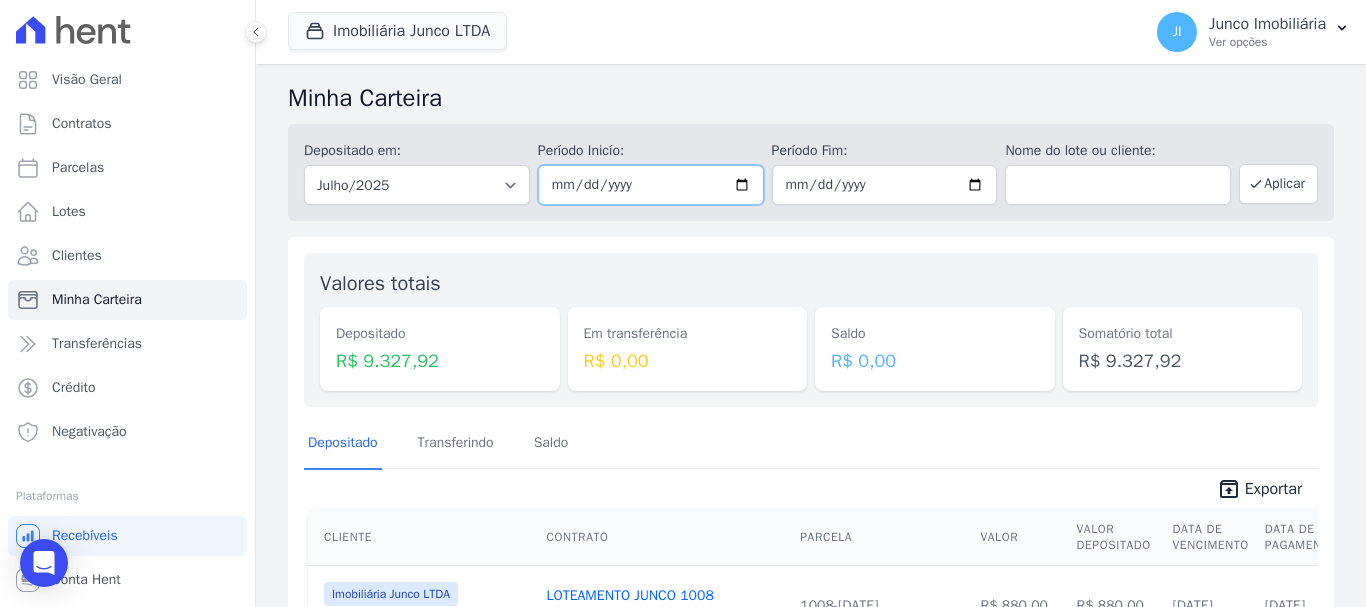 click on "[DATE]" at bounding box center [651, 185] 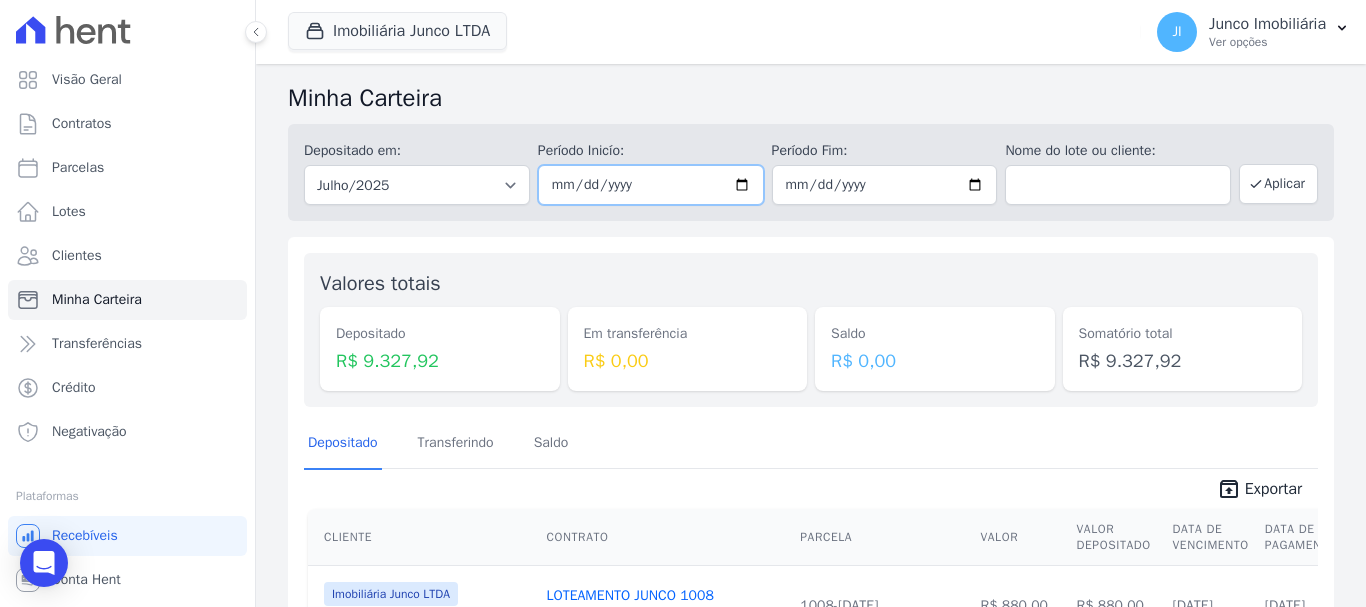type on "[DATE]" 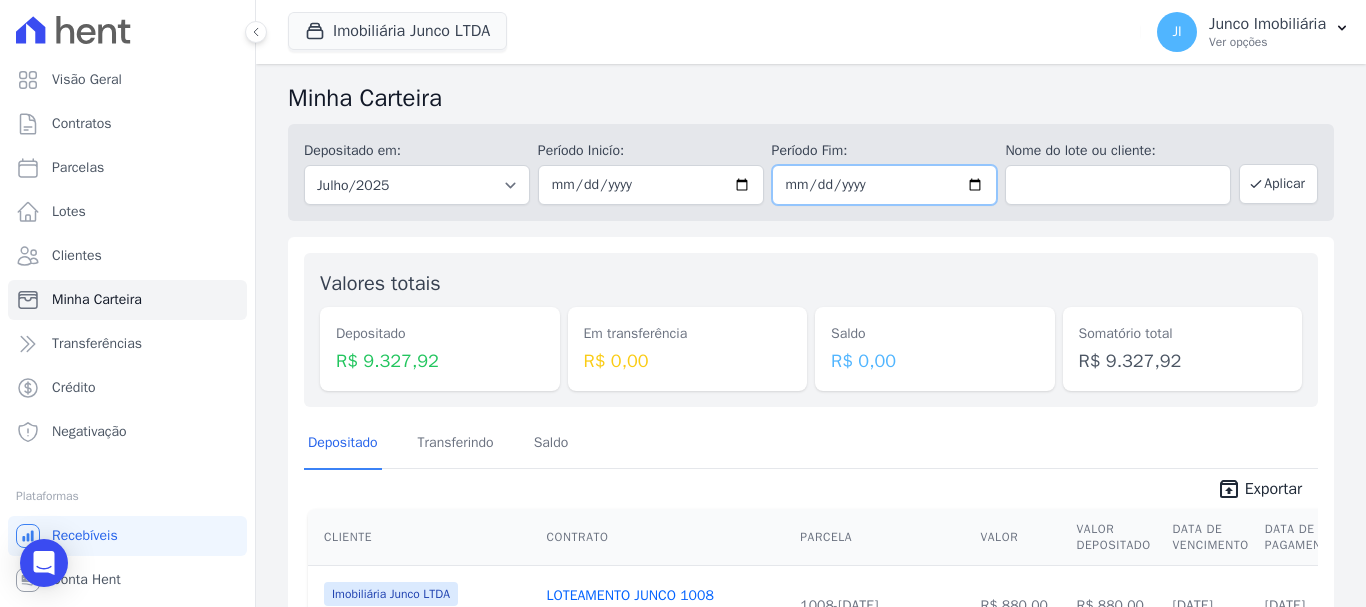 click on "2025-07-31" at bounding box center (885, 185) 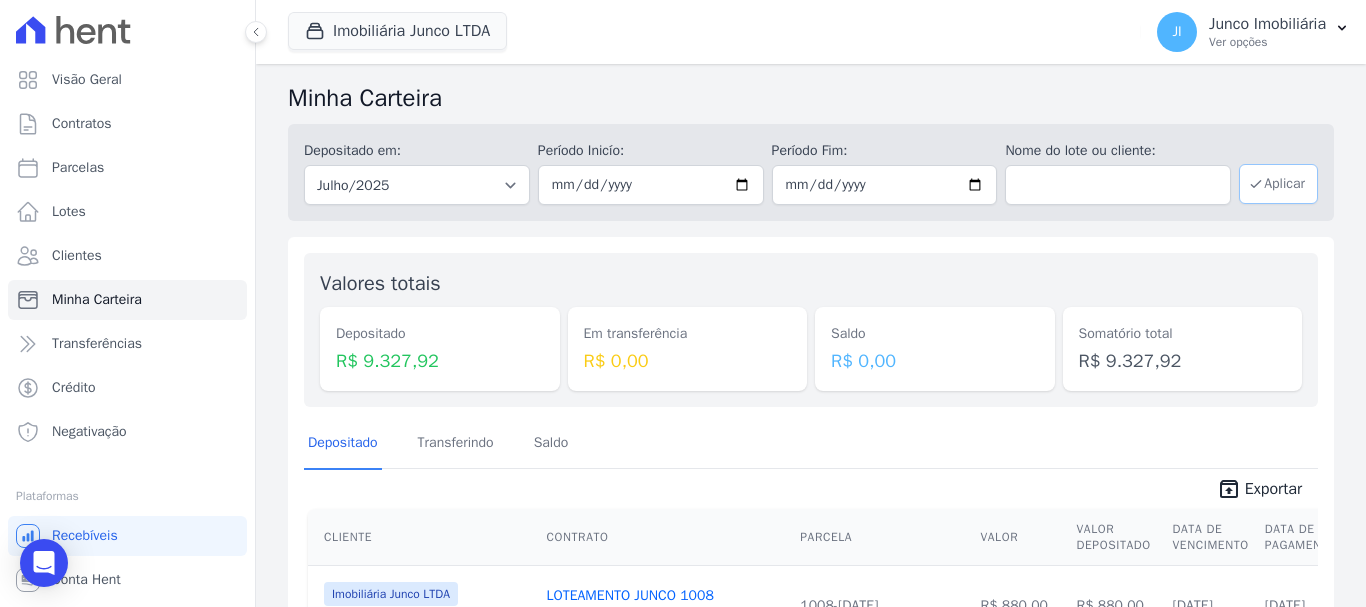 click on "Aplicar" at bounding box center (1278, 184) 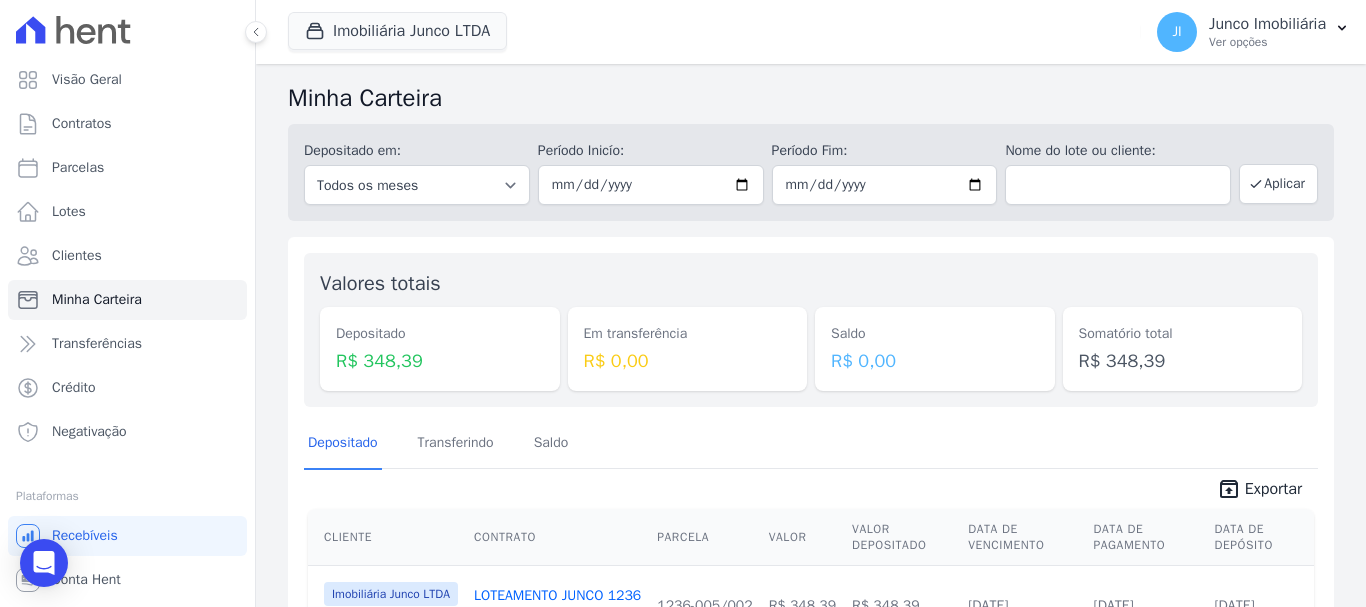 scroll, scrollTop: 0, scrollLeft: 0, axis: both 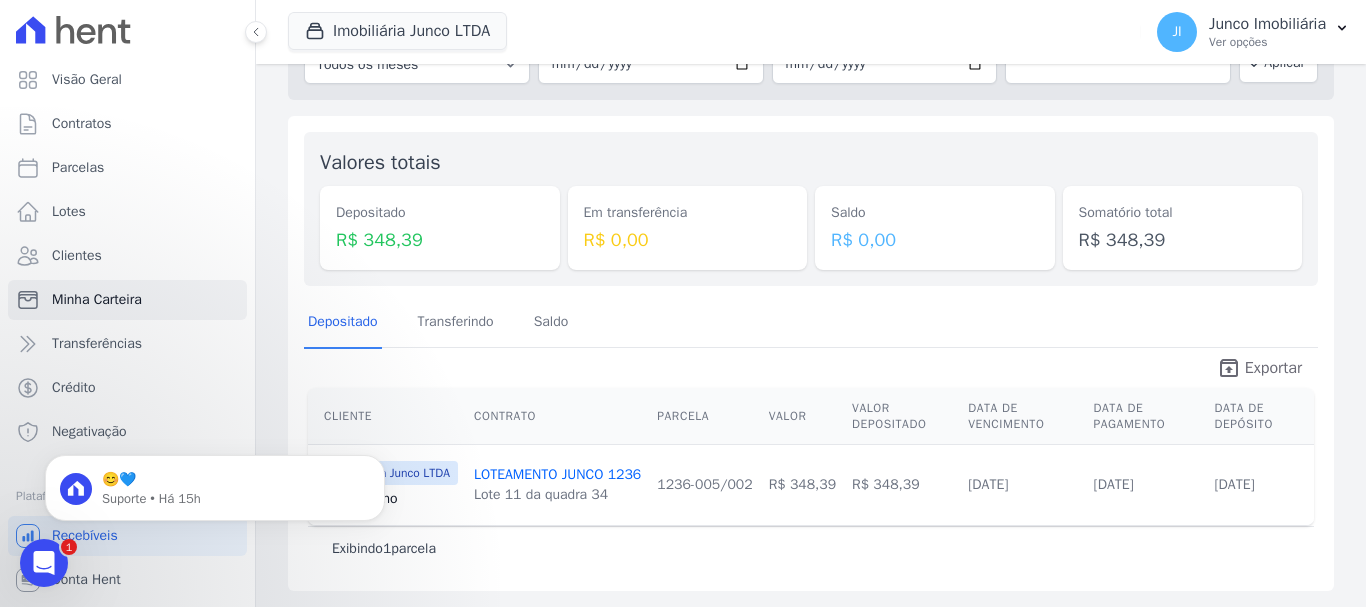 click on "Exportar" at bounding box center [1273, 368] 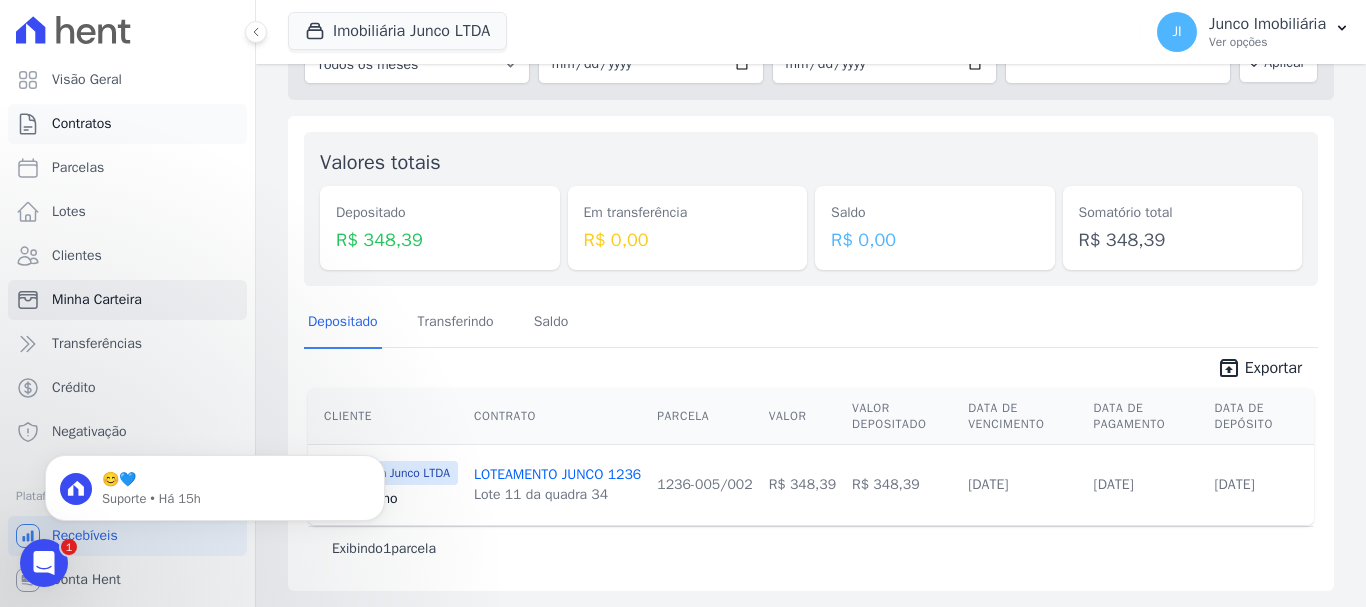 click on "Contratos" at bounding box center [127, 124] 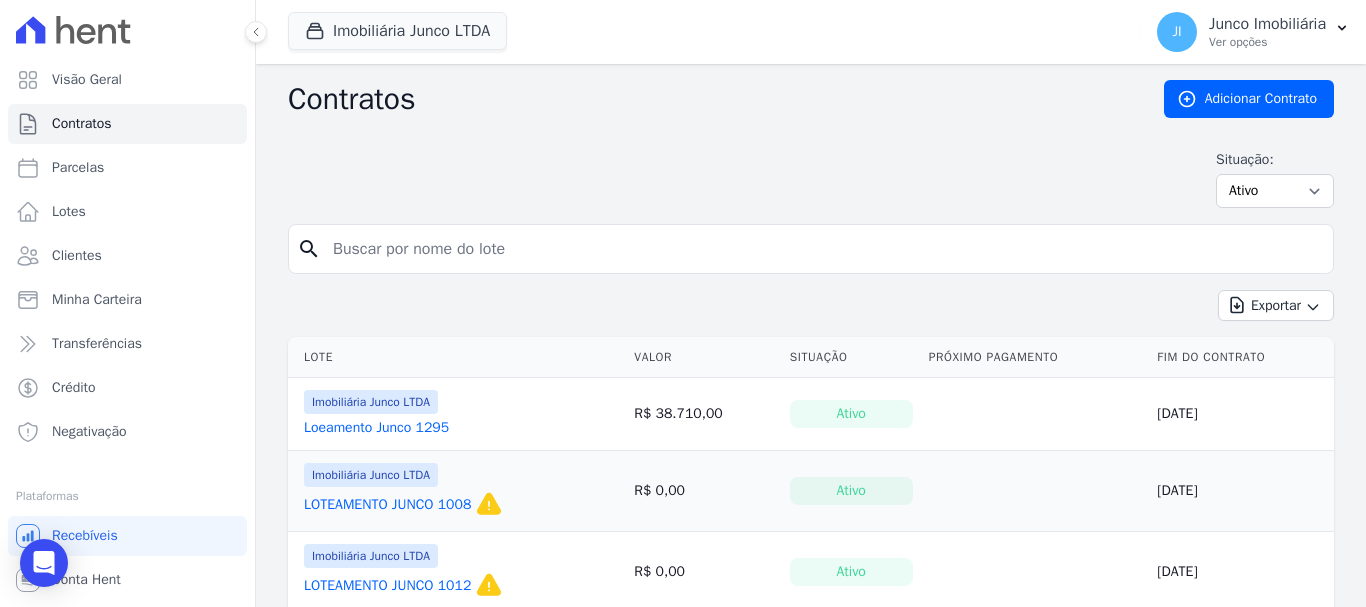click at bounding box center (823, 249) 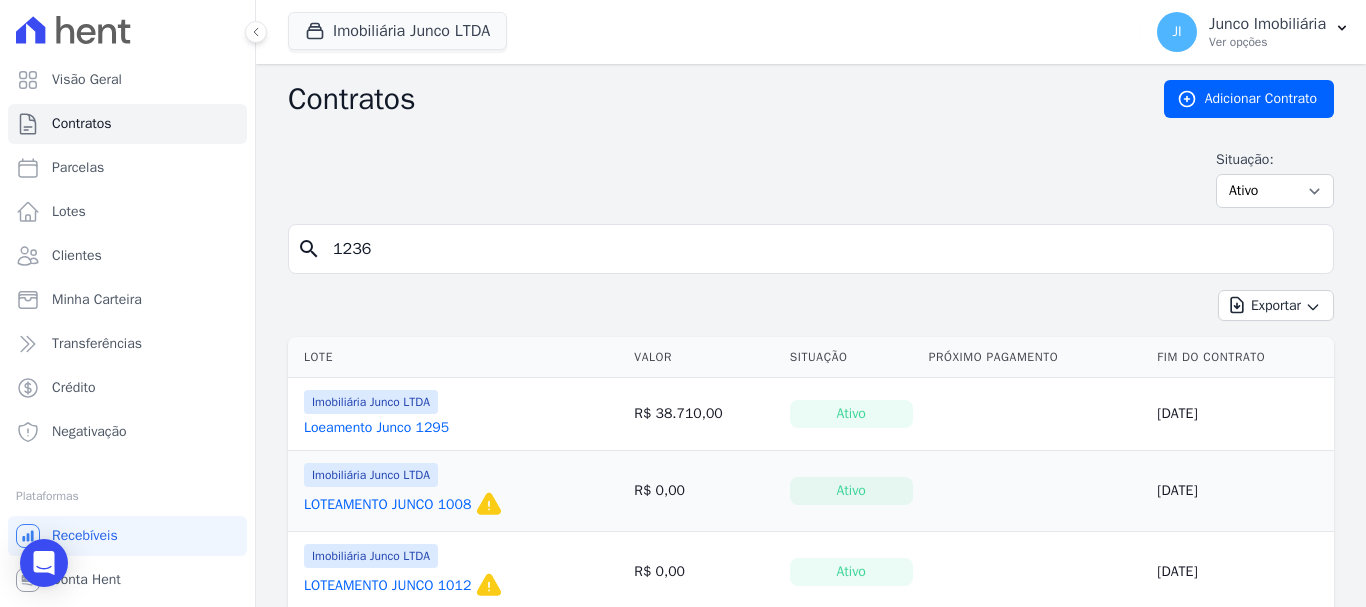 type on "1236" 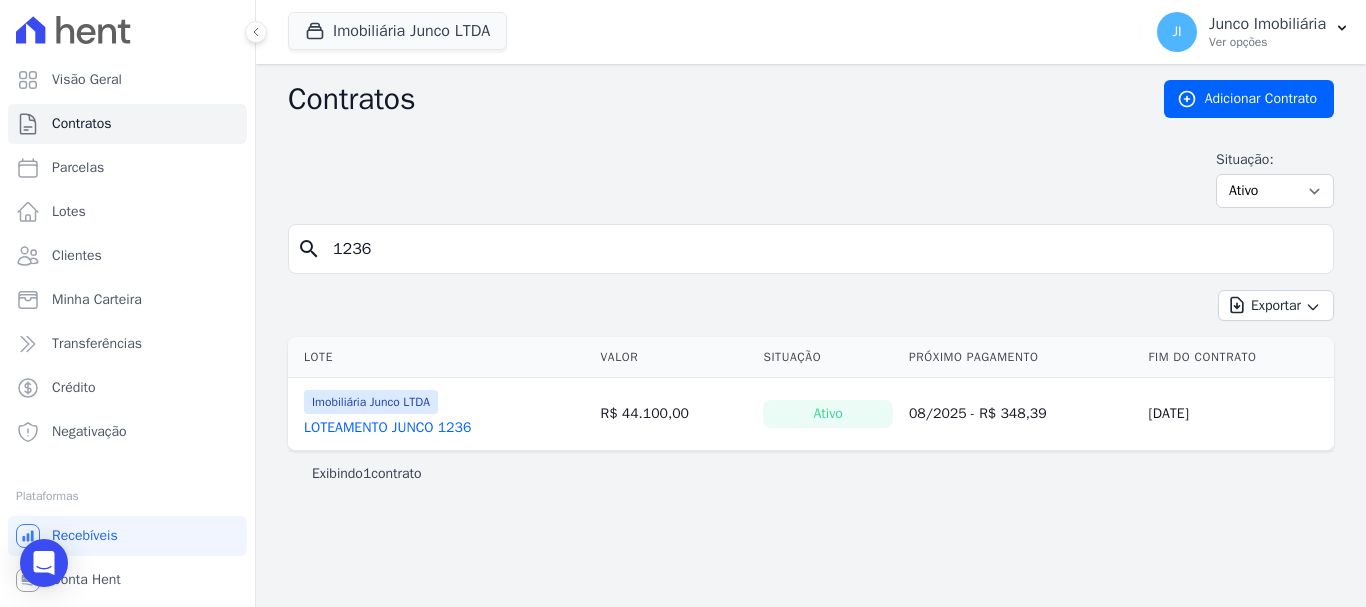 click on "LOTEAMENTO JUNCO 1236" at bounding box center [387, 428] 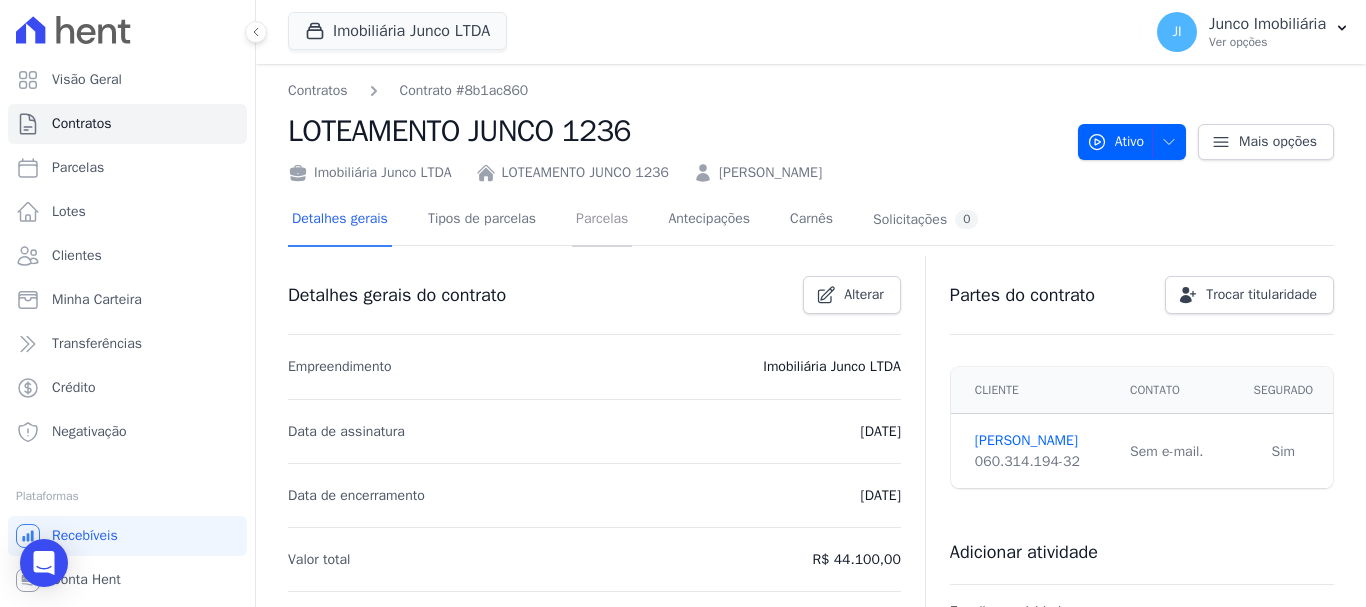click on "Parcelas" at bounding box center [602, 220] 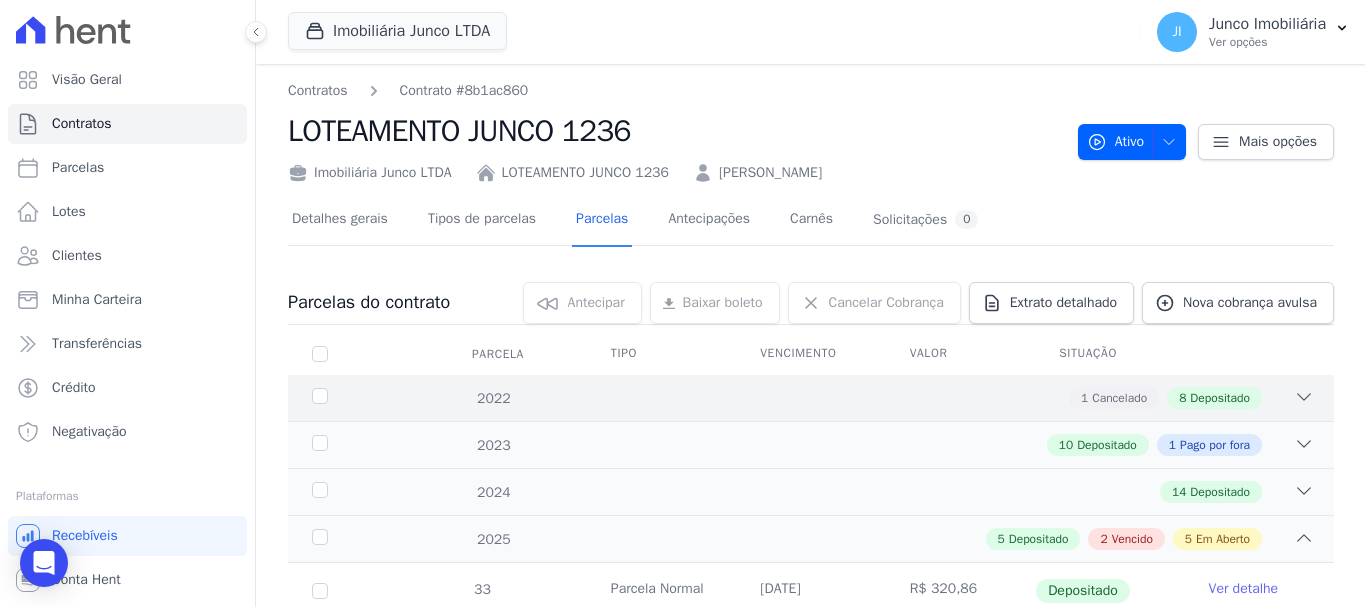 scroll, scrollTop: 200, scrollLeft: 0, axis: vertical 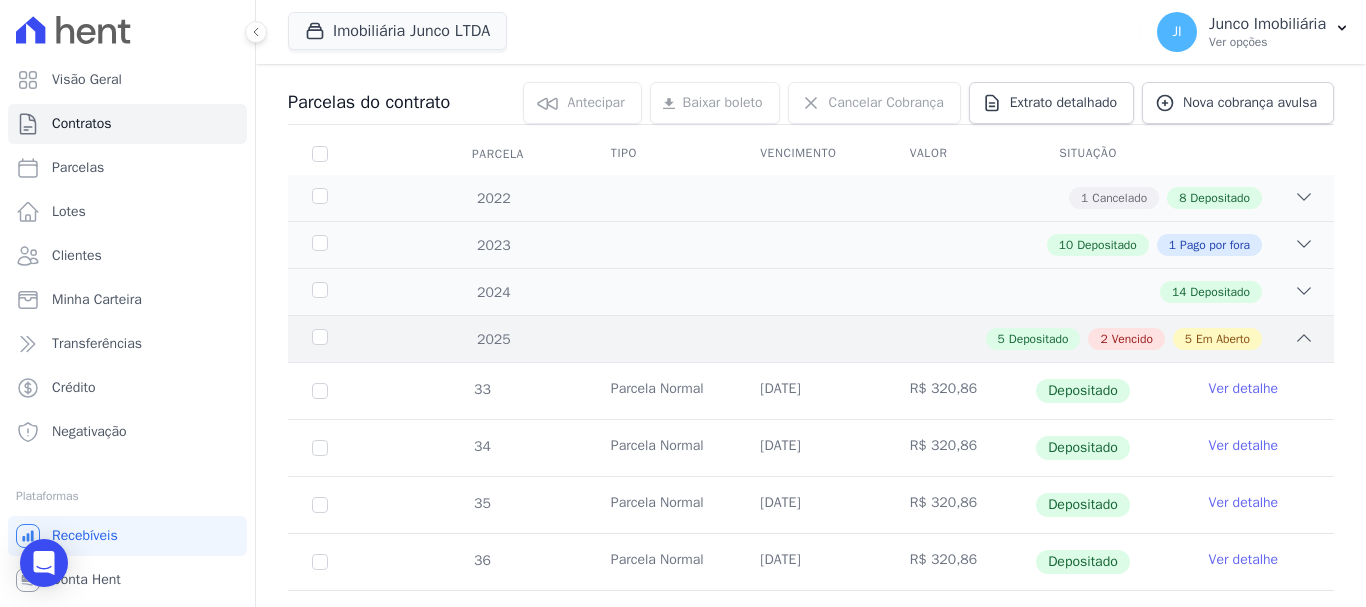 click on "Vencido" at bounding box center (1132, 339) 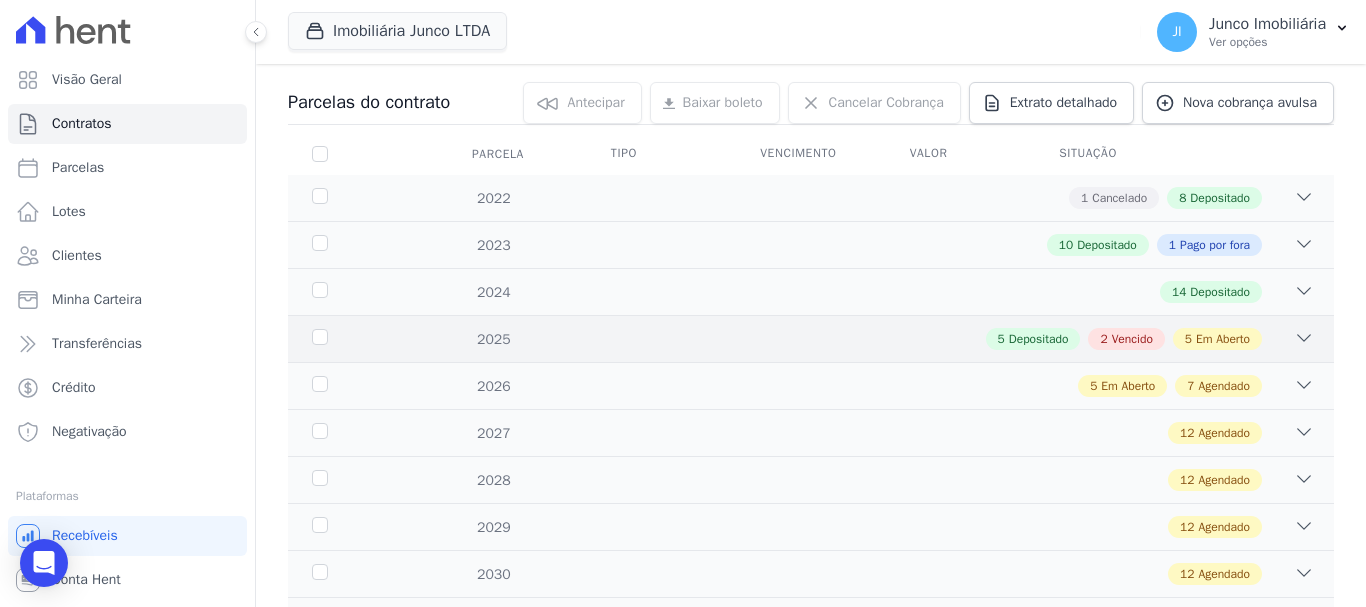 click on "Vencido" at bounding box center [1132, 339] 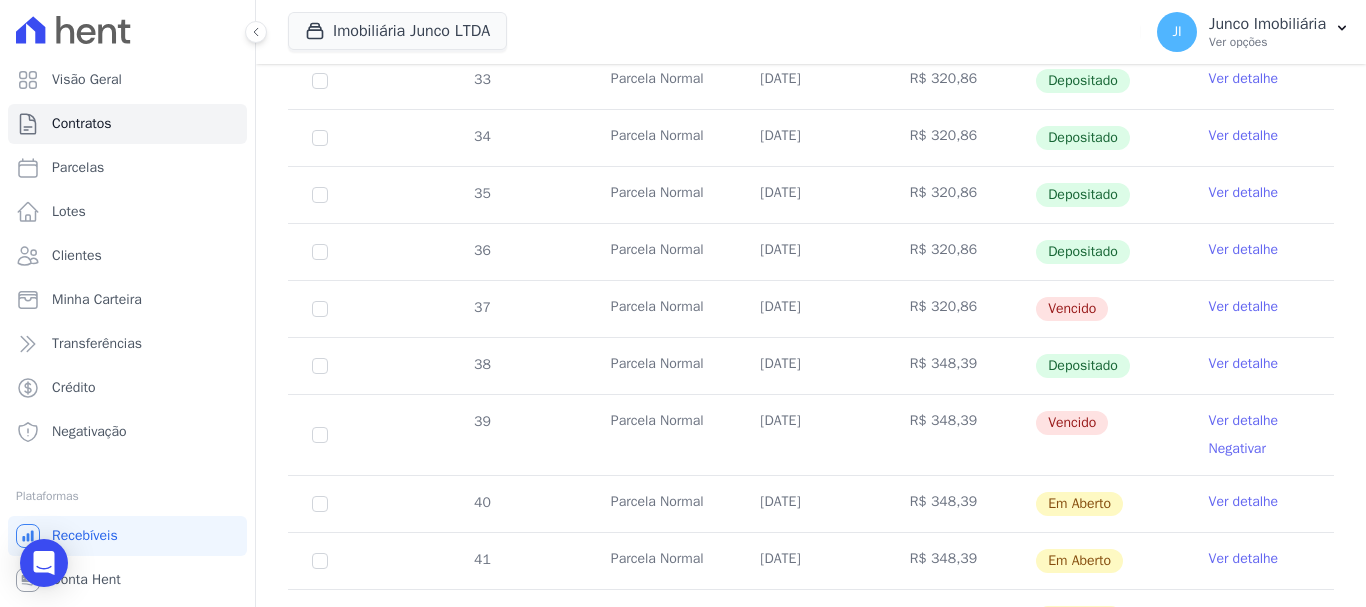 scroll, scrollTop: 500, scrollLeft: 0, axis: vertical 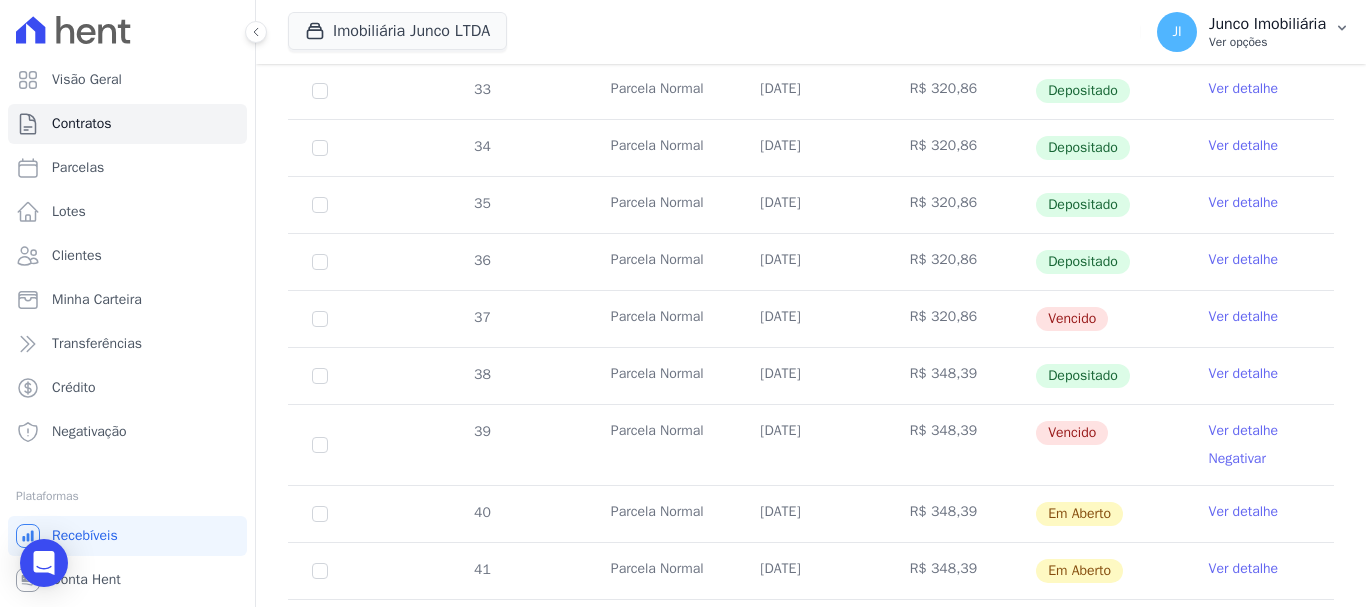 click on "JI
Junco Imobiliária
Ver opções" at bounding box center (1241, 32) 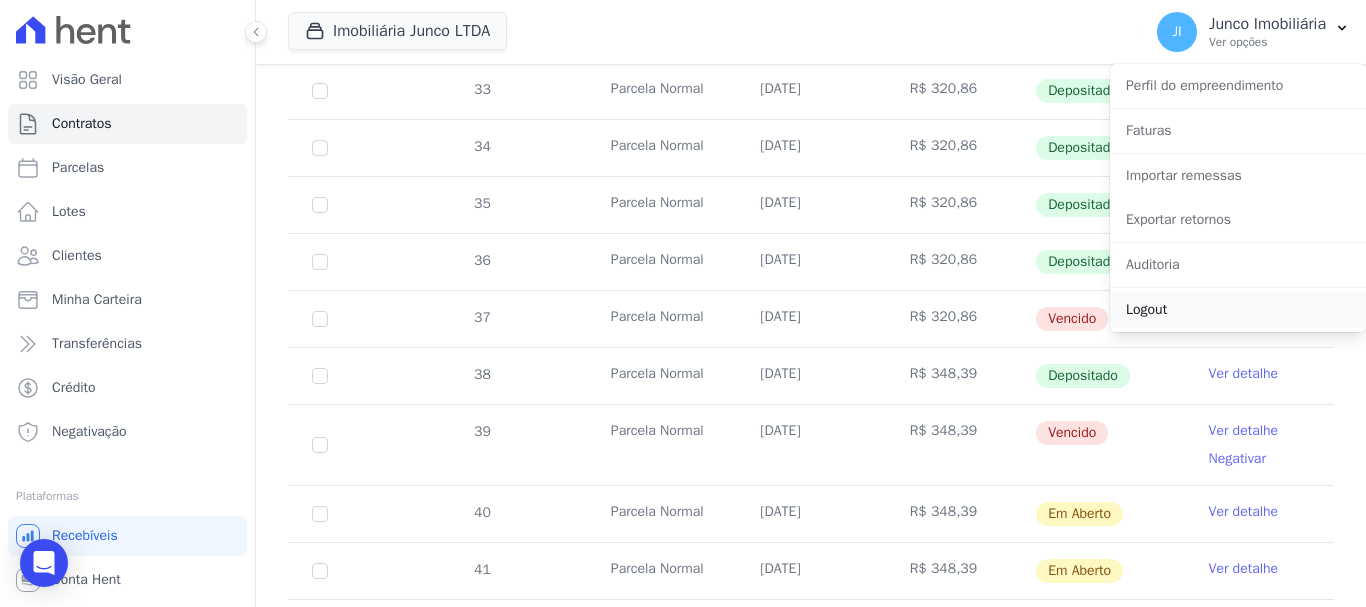 click on "Logout" at bounding box center (1238, 310) 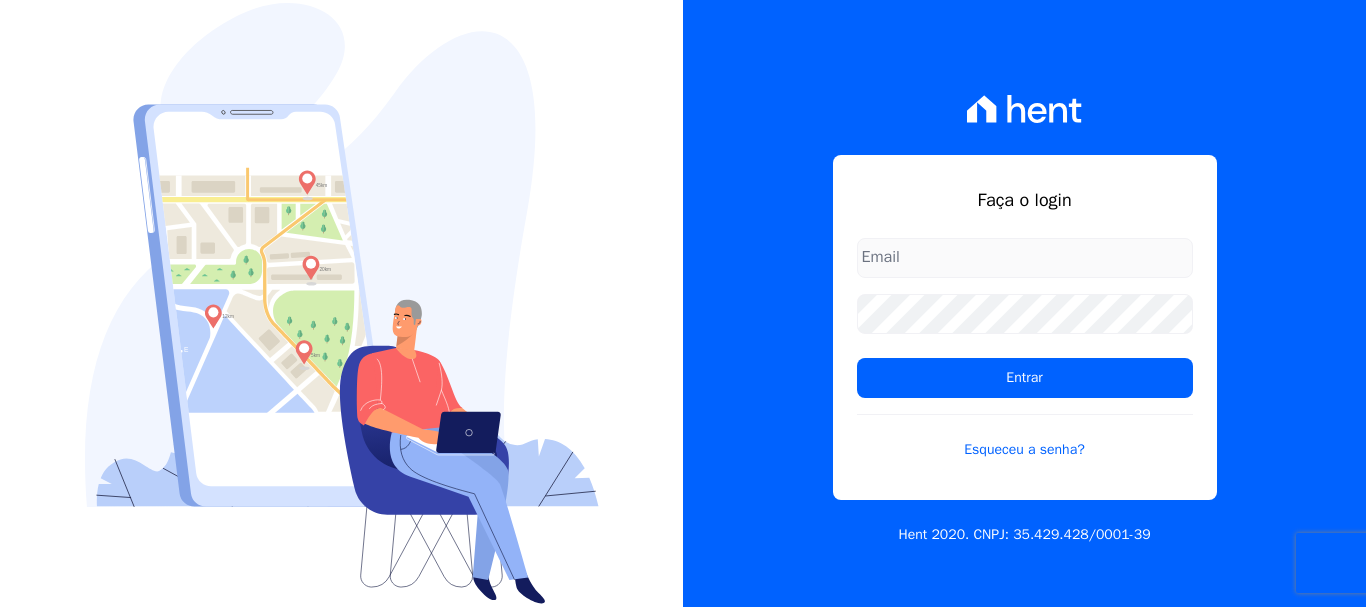 scroll, scrollTop: 0, scrollLeft: 0, axis: both 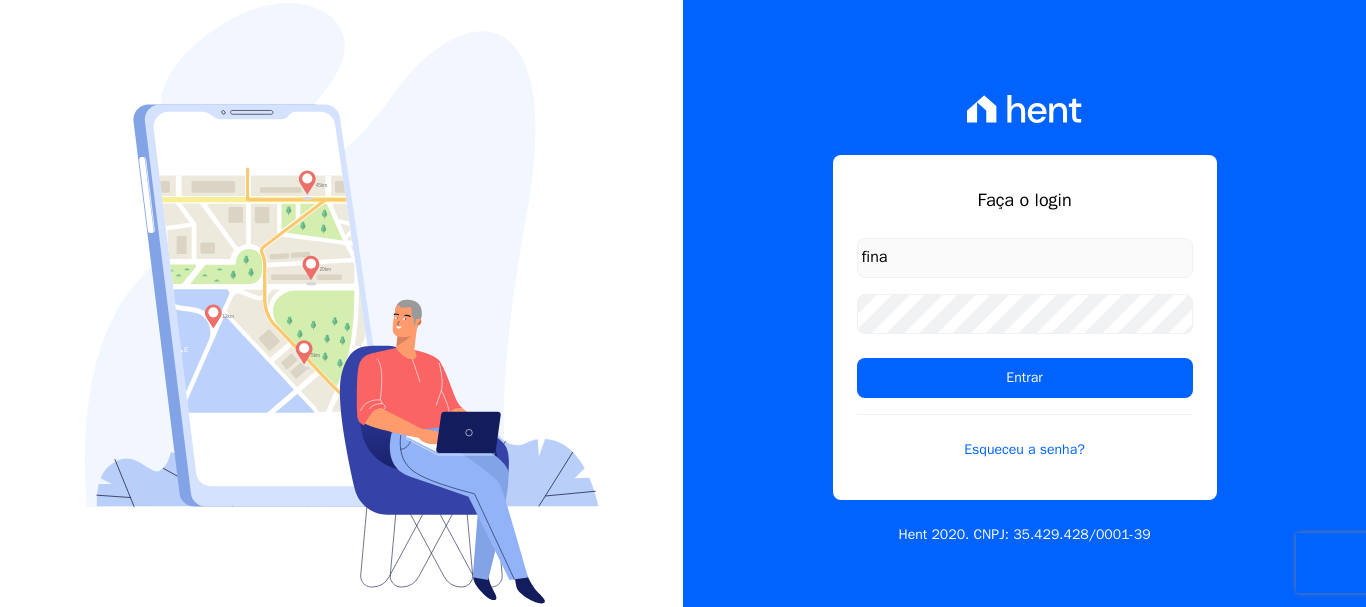 type on "financ.junco@gmail.com" 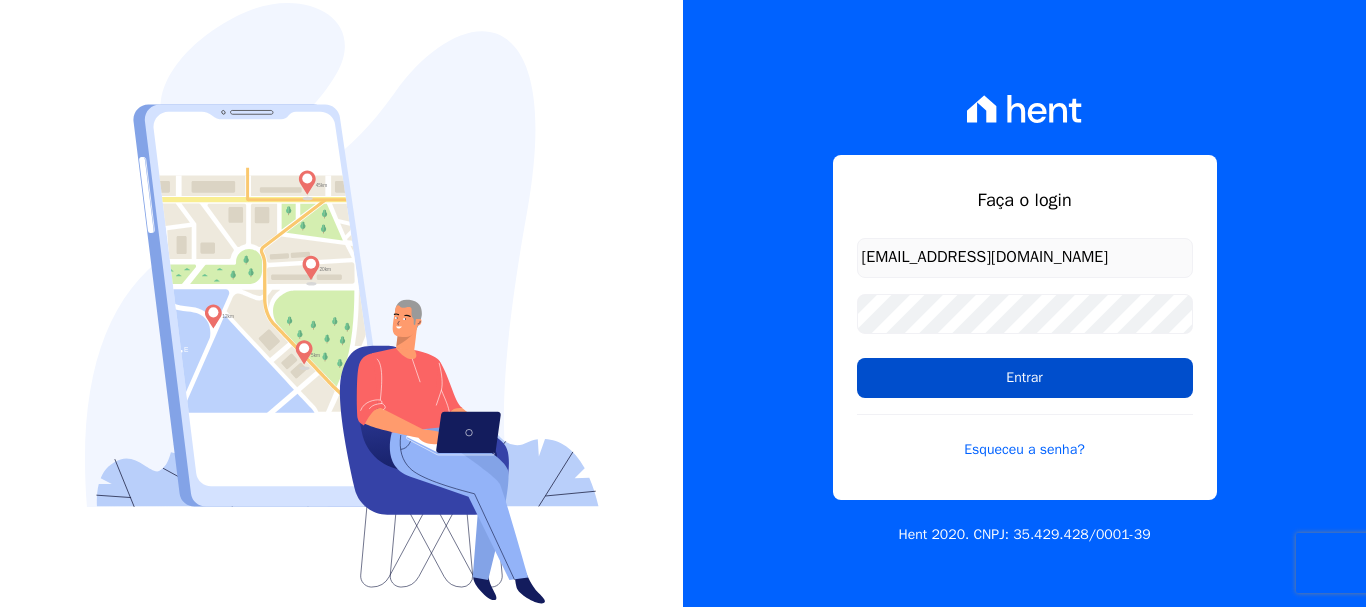 click on "Entrar" at bounding box center (1025, 378) 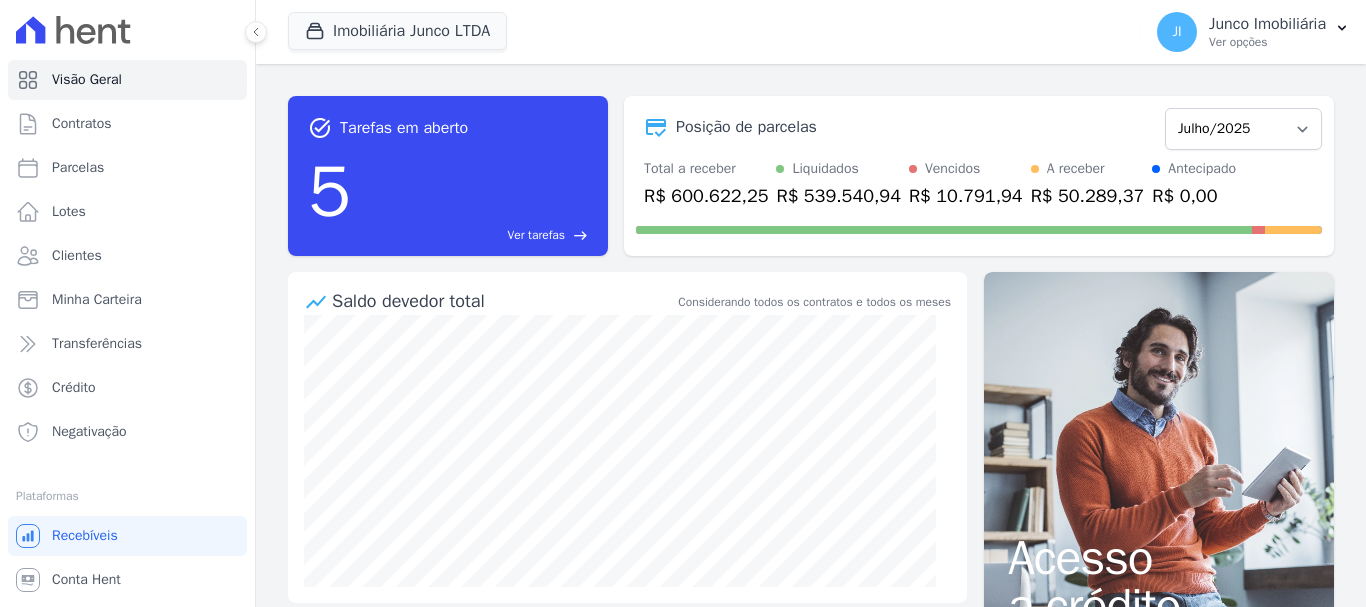 scroll, scrollTop: 0, scrollLeft: 0, axis: both 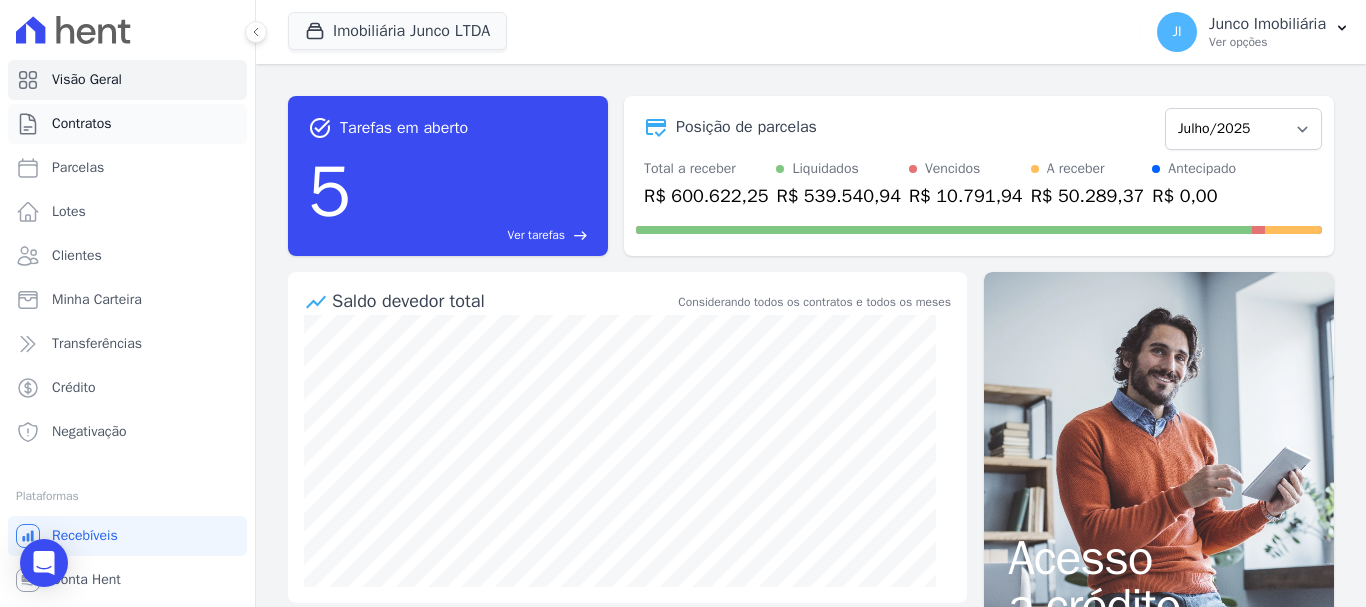 click on "Contratos" at bounding box center (82, 124) 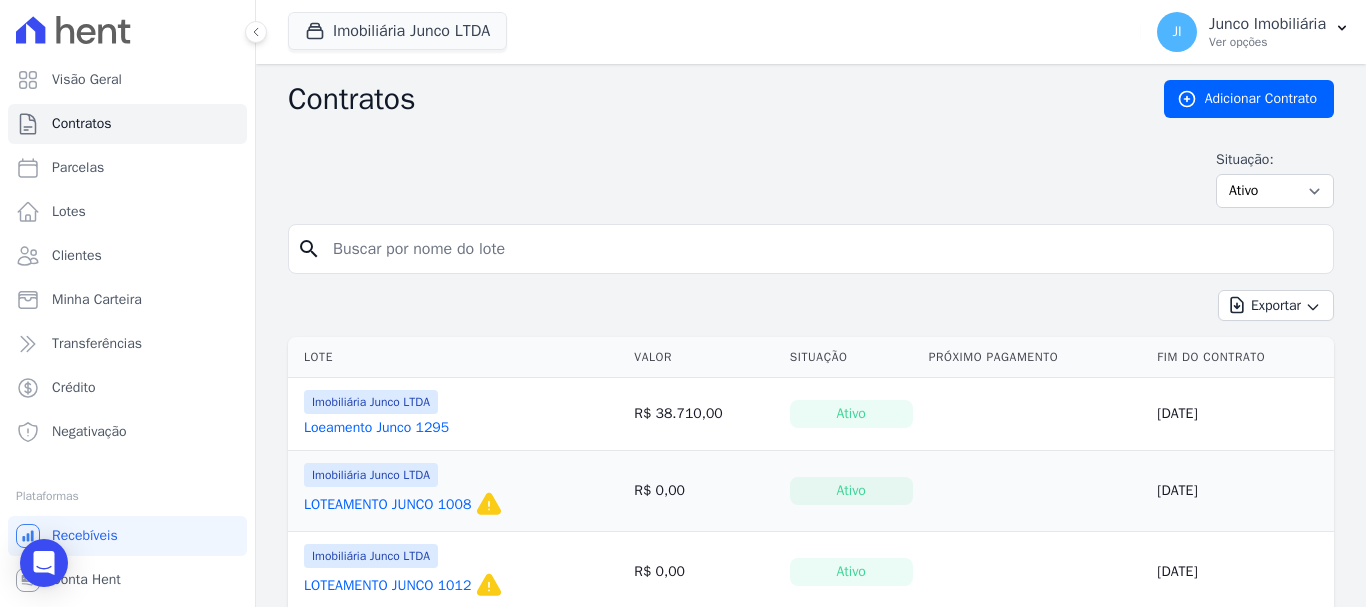 click at bounding box center [823, 249] 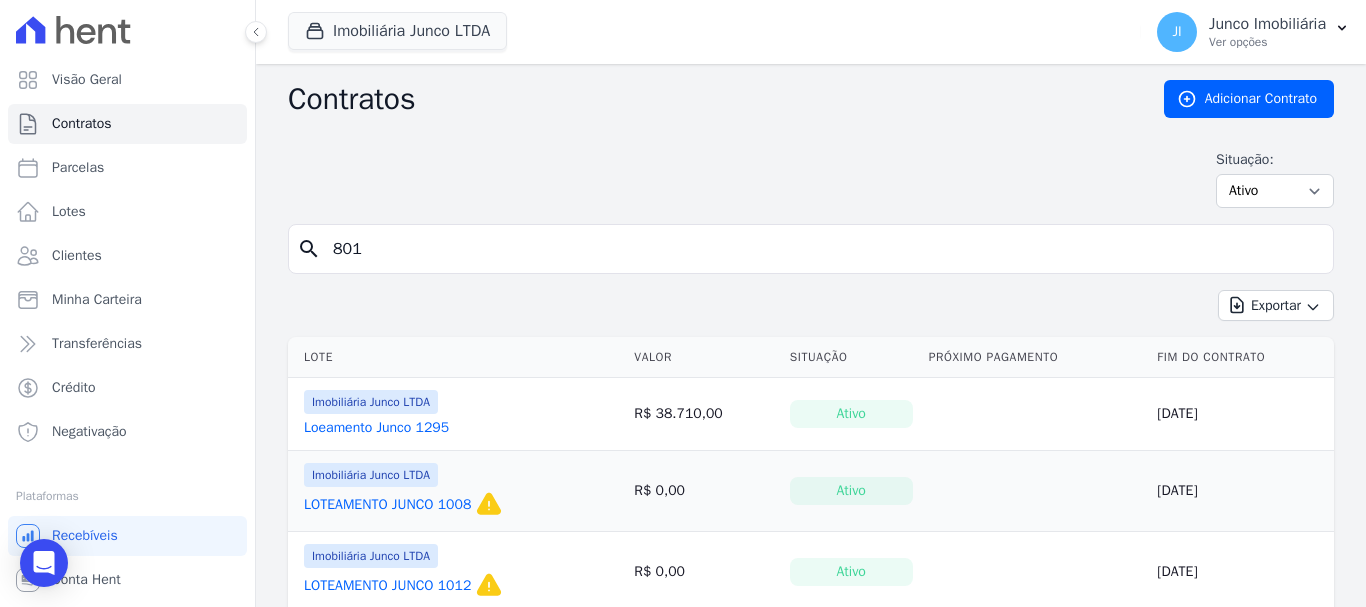 type on "801" 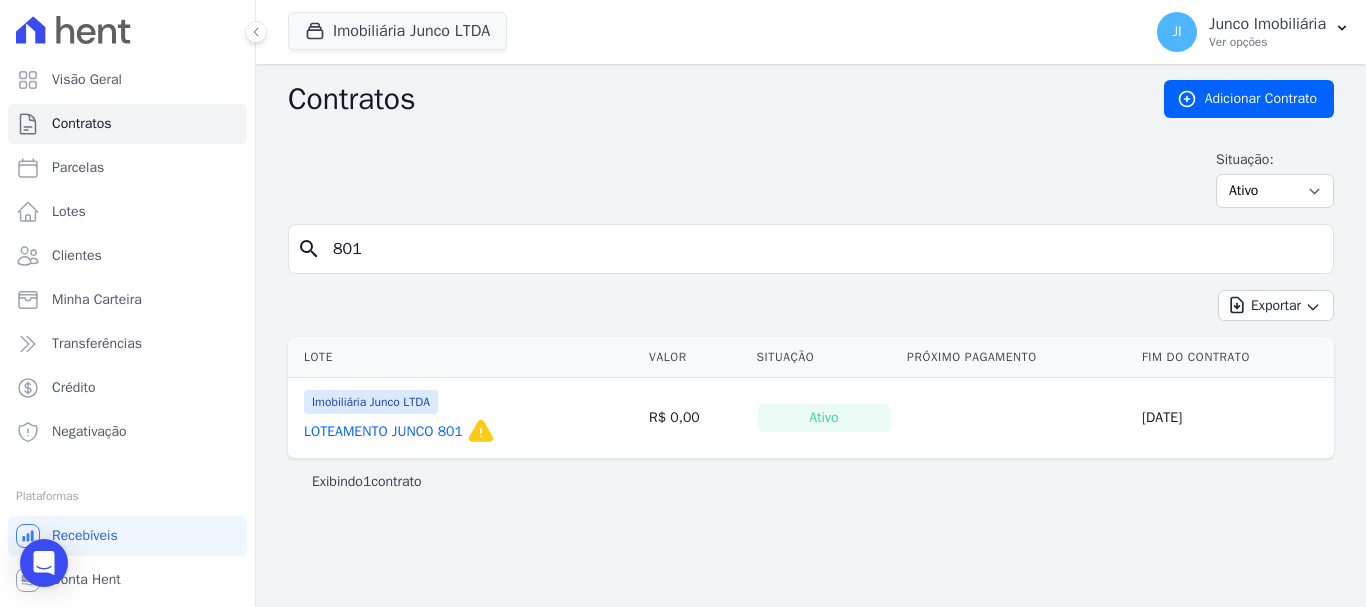 click on "LOTEAMENTO JUNCO 801" at bounding box center [383, 432] 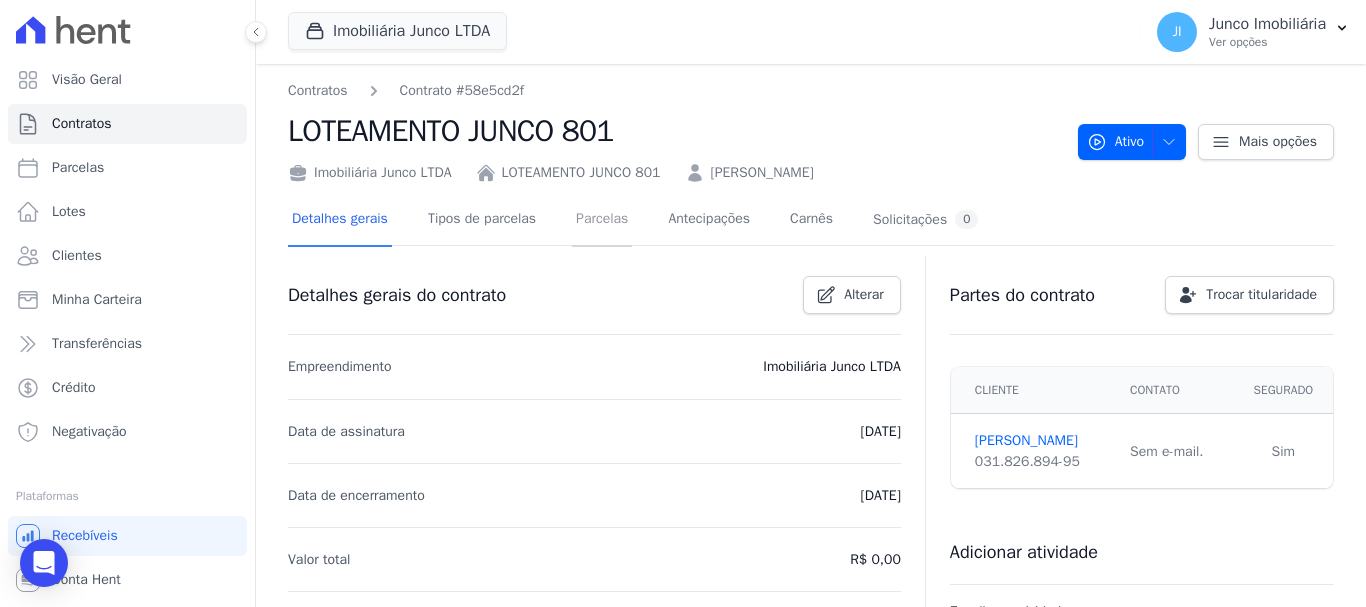 click on "Parcelas" at bounding box center (602, 220) 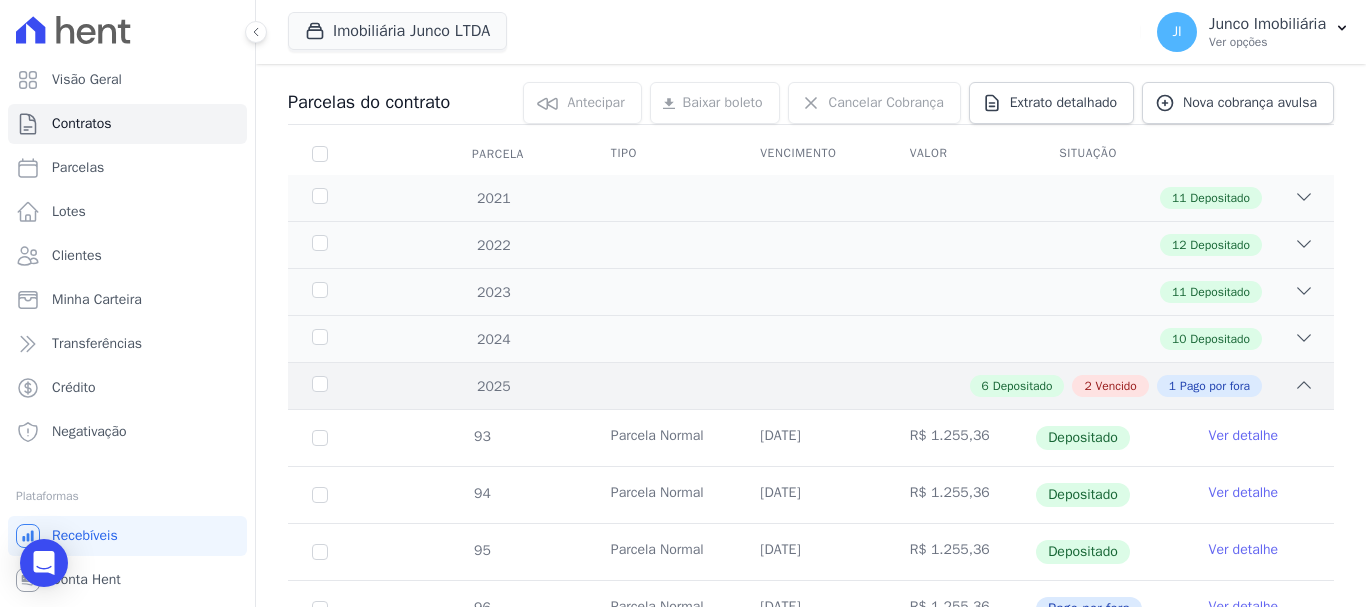 click on "Vencido" at bounding box center [1116, 386] 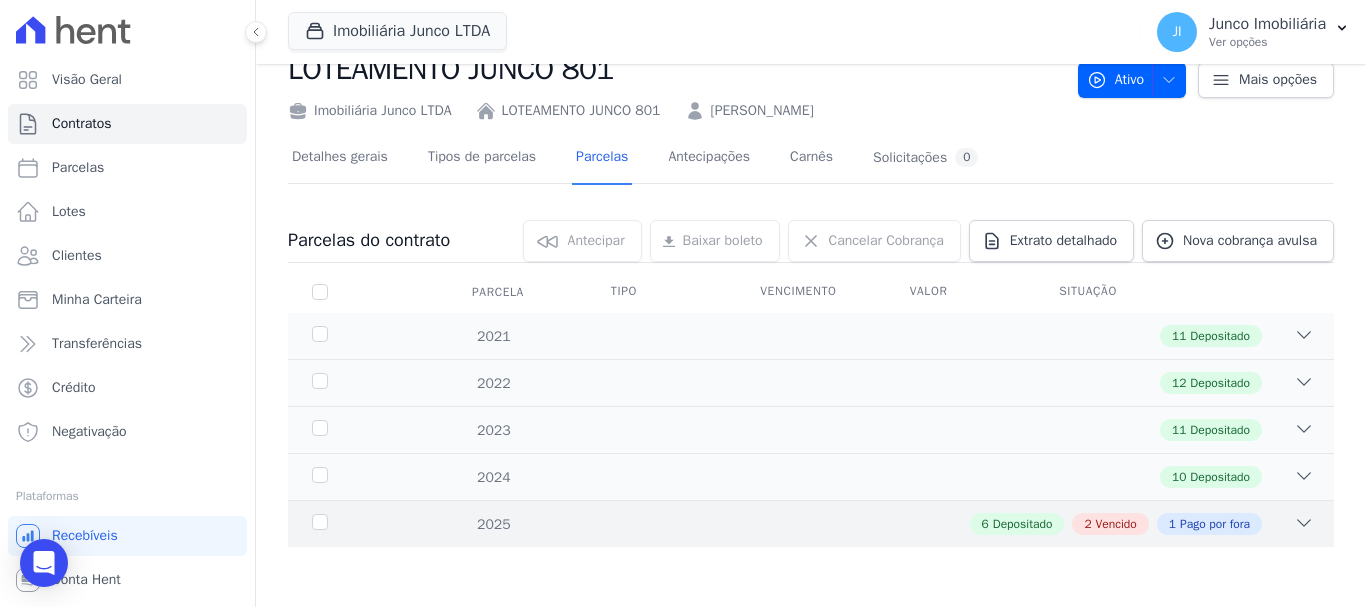 scroll, scrollTop: 62, scrollLeft: 0, axis: vertical 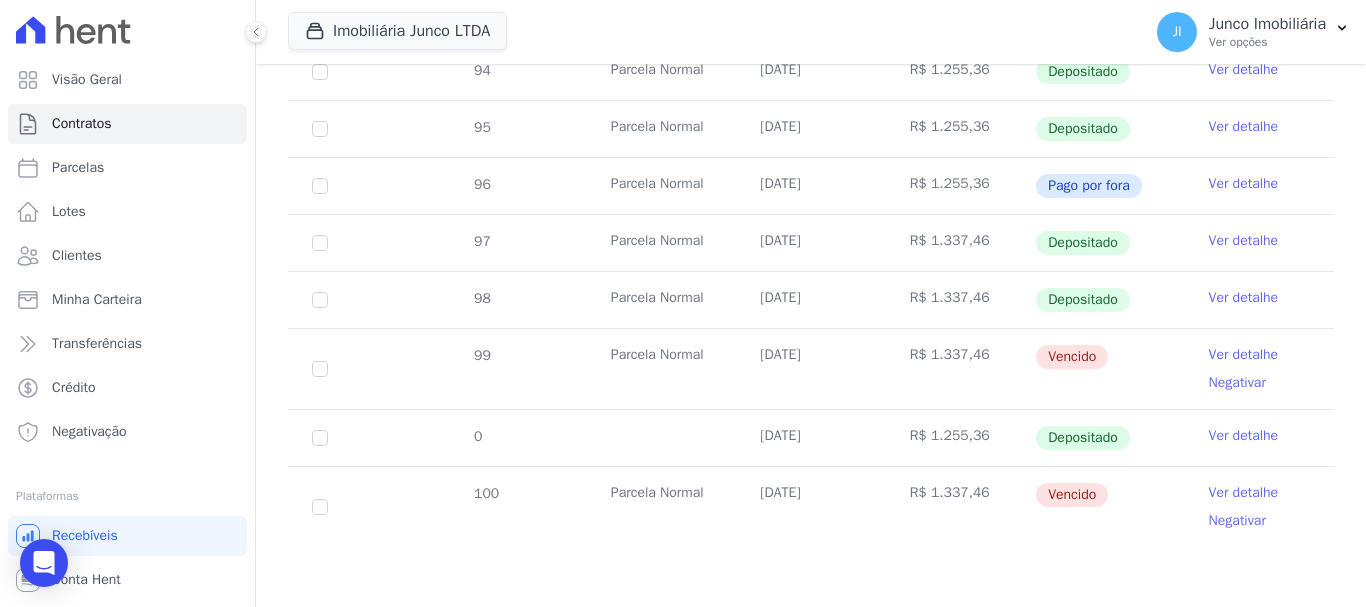 click on "Ver detalhe" at bounding box center [1244, 355] 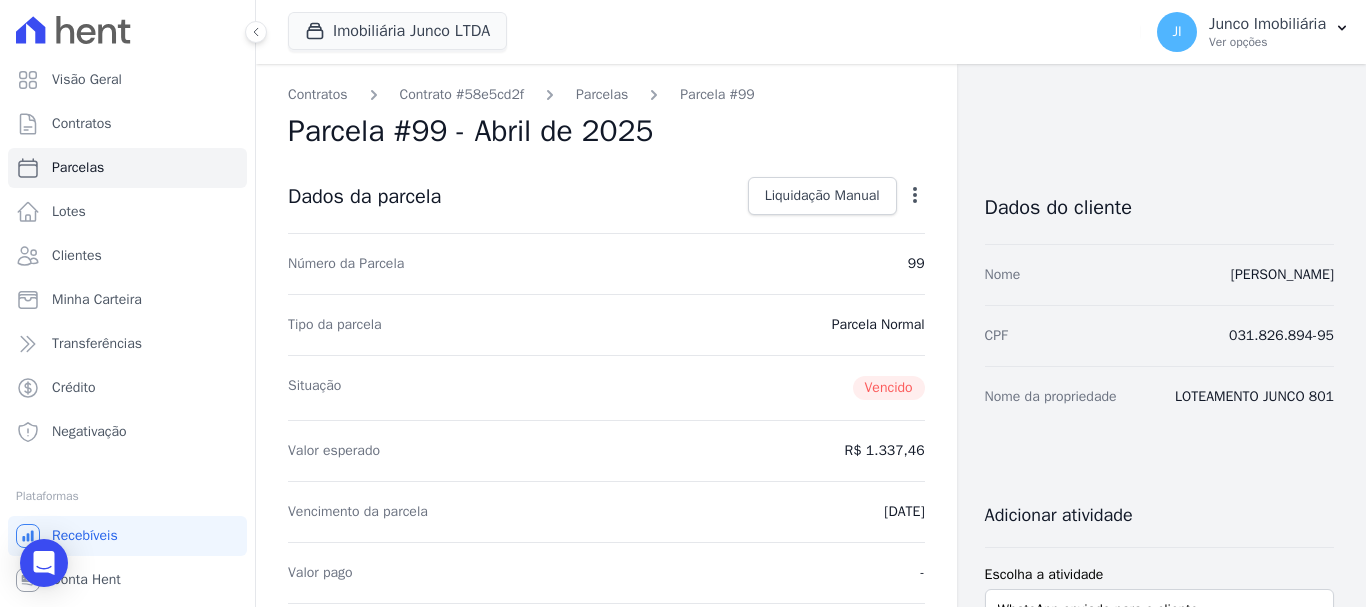 click 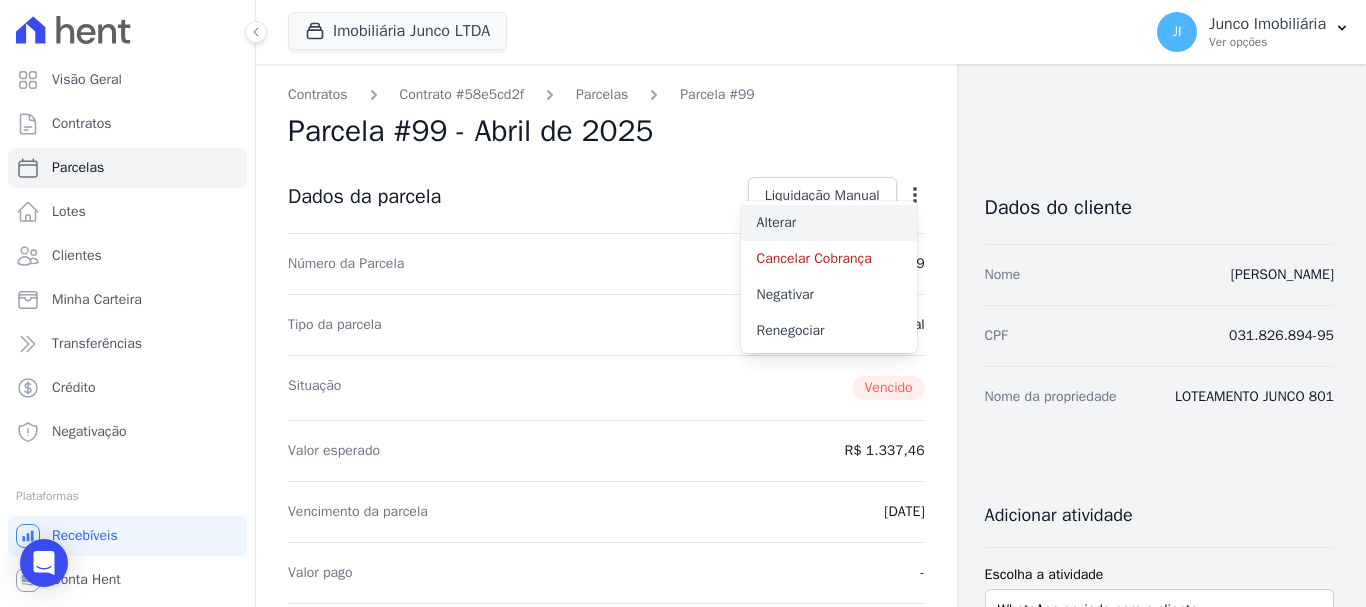 click on "Alterar" at bounding box center (829, 223) 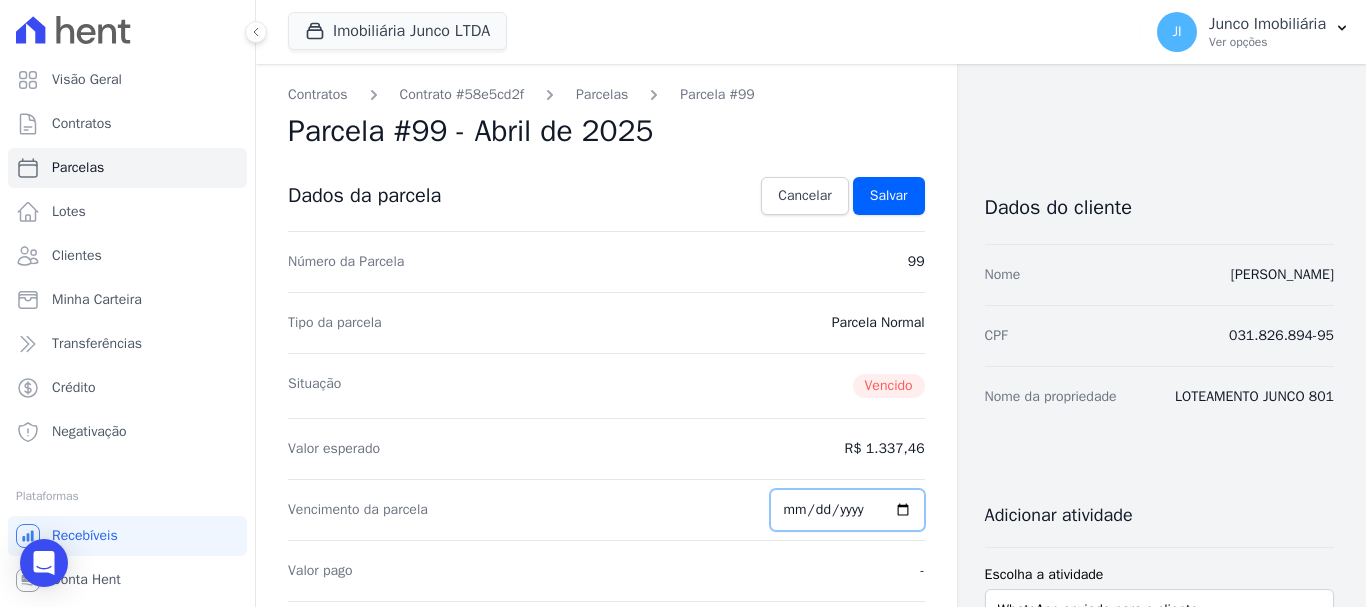 click on "[DATE]" at bounding box center [847, 510] 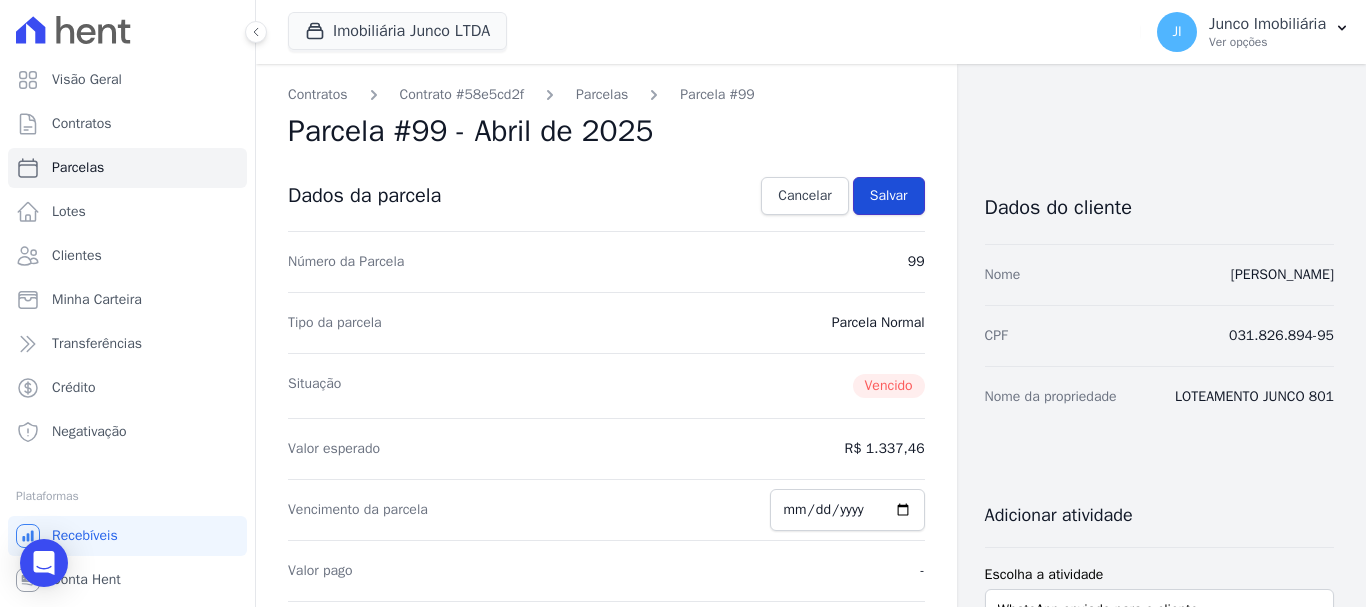 click on "Salvar" at bounding box center (889, 196) 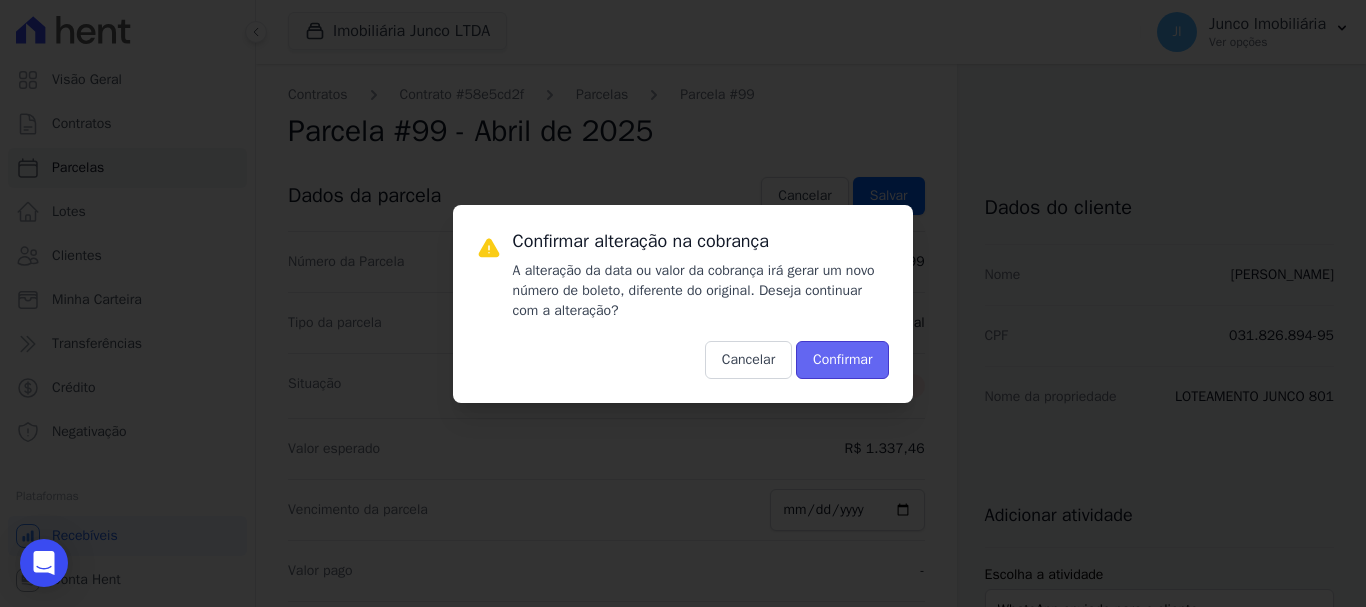click on "Confirmar" at bounding box center [842, 360] 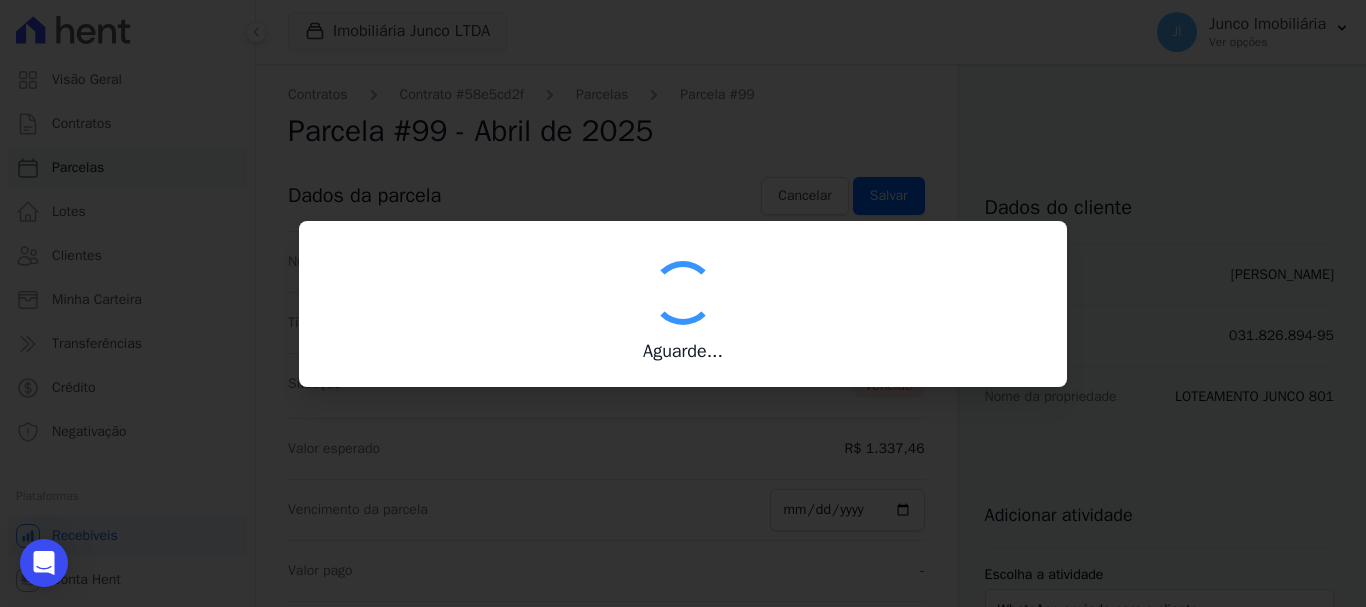 type on "00190000090335103300000540339173910470000133746" 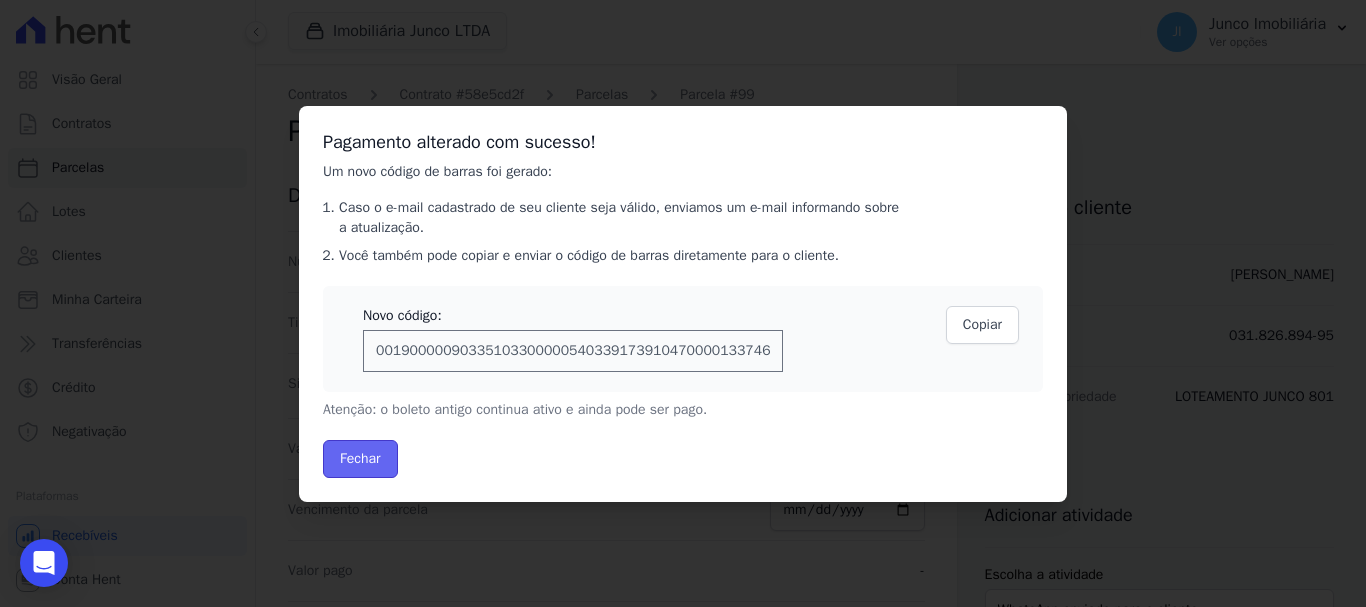 click on "Fechar" at bounding box center (360, 459) 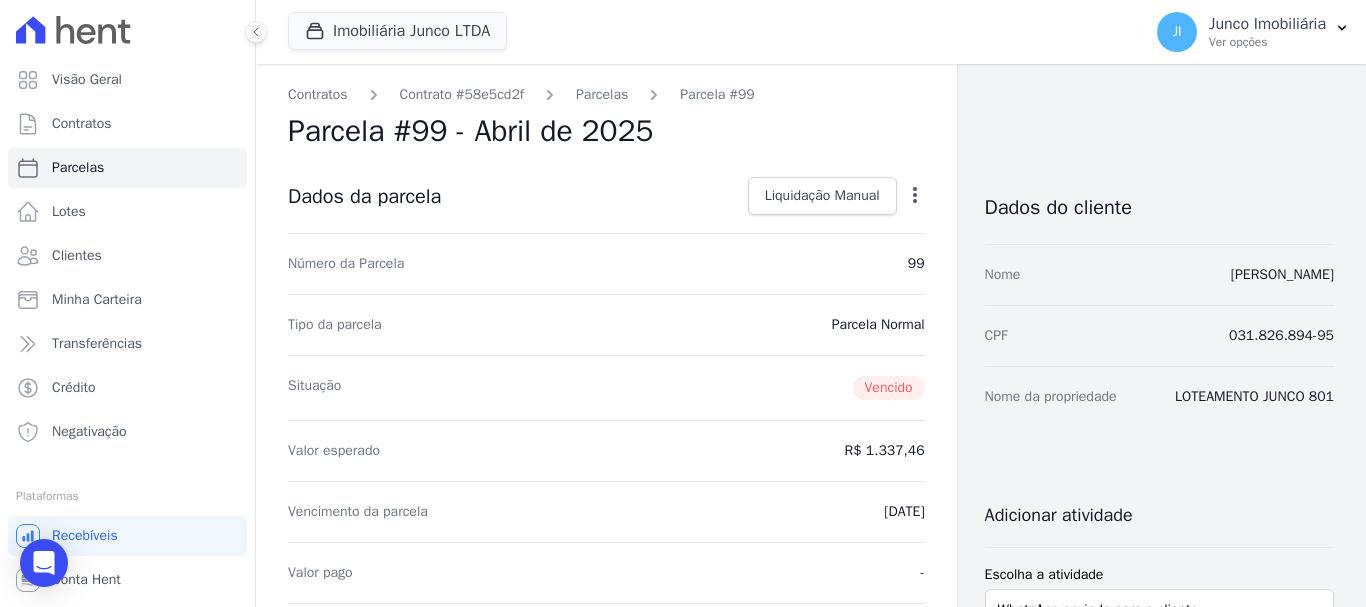 scroll, scrollTop: 0, scrollLeft: 0, axis: both 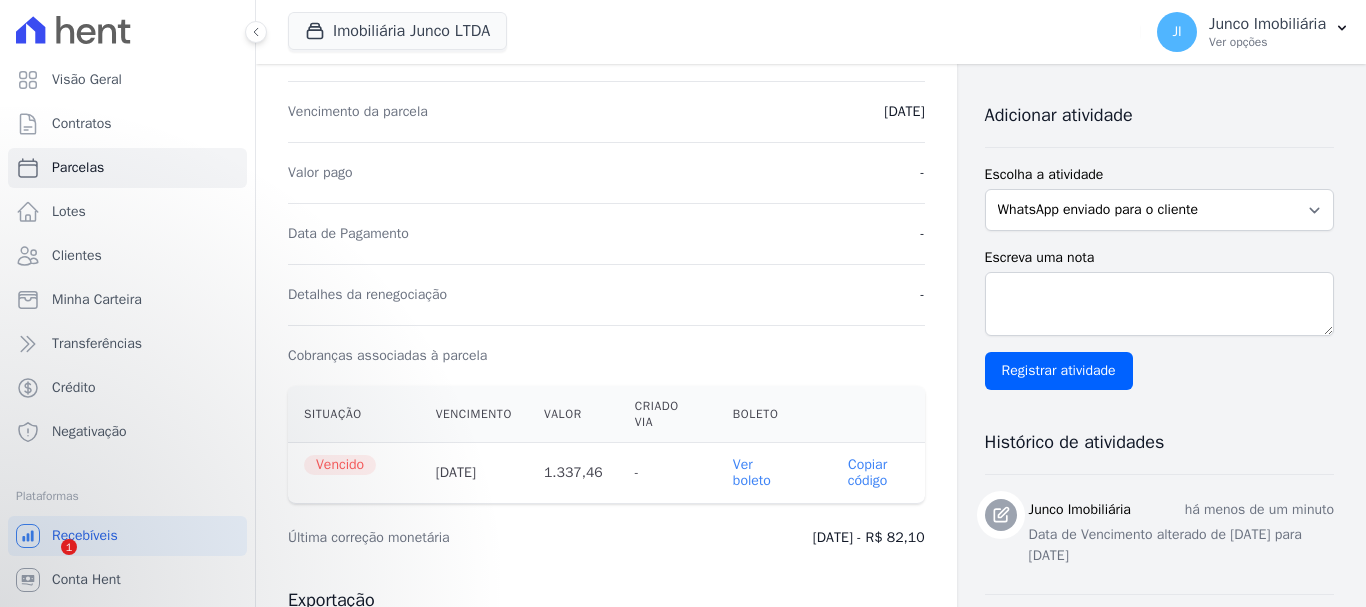 click on "Ver boleto" at bounding box center (752, 472) 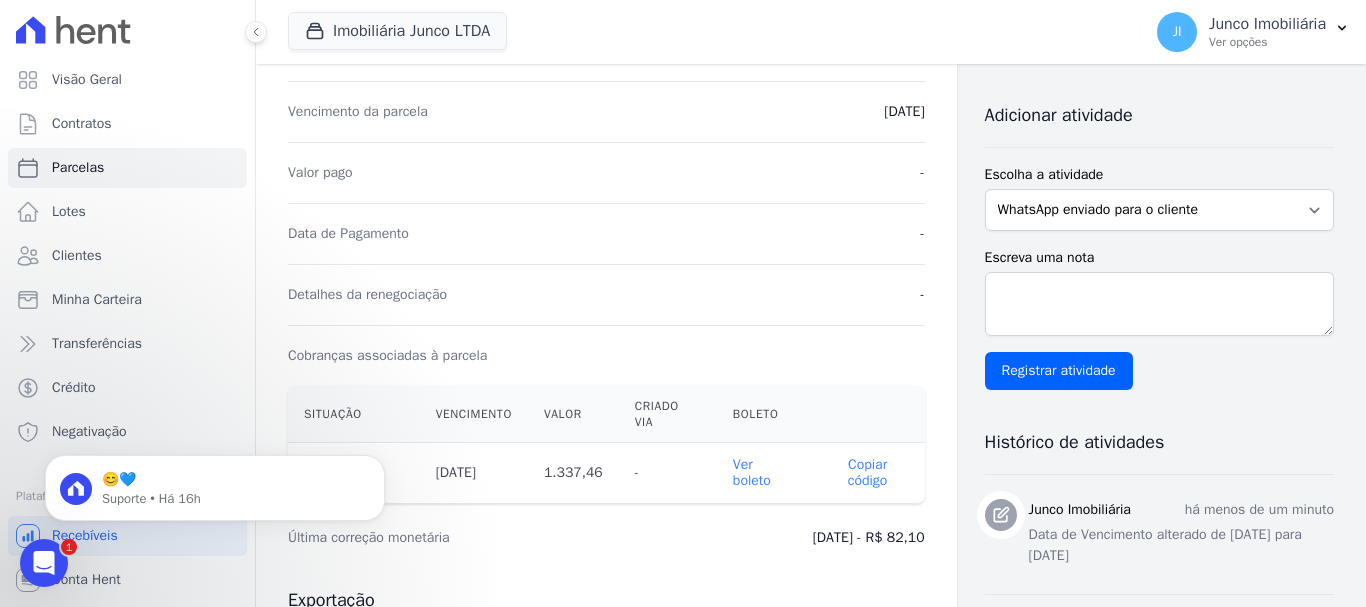 scroll, scrollTop: 0, scrollLeft: 0, axis: both 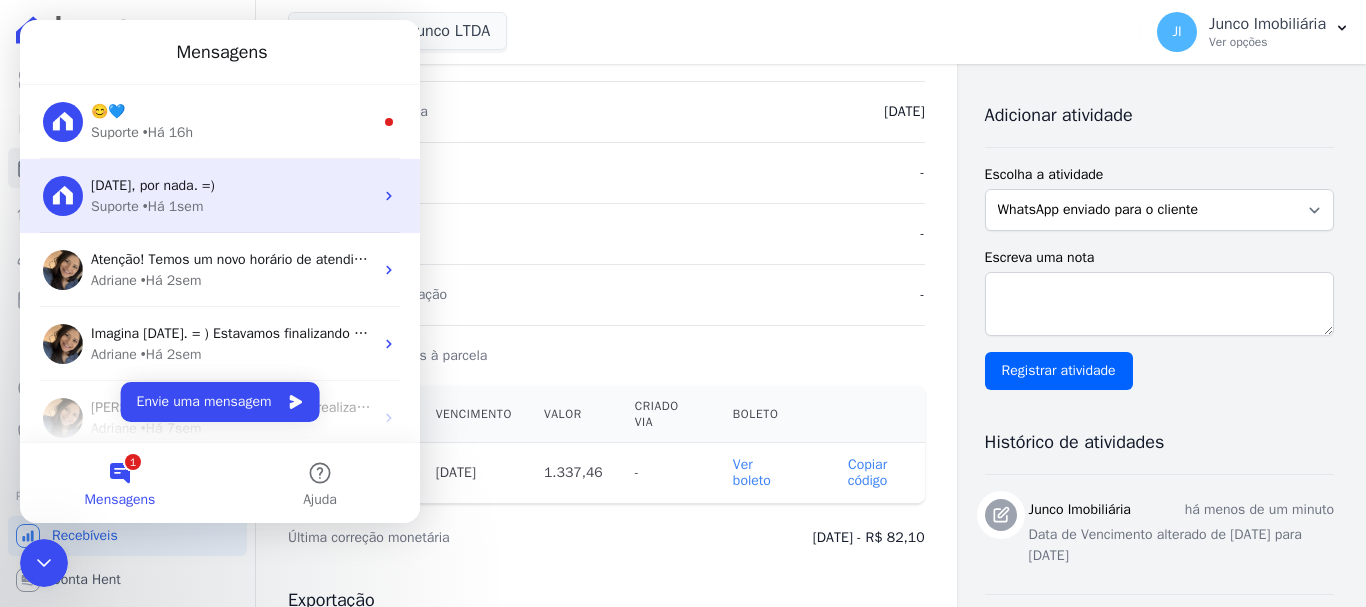 click on "•  Há 1sem" at bounding box center (173, 206) 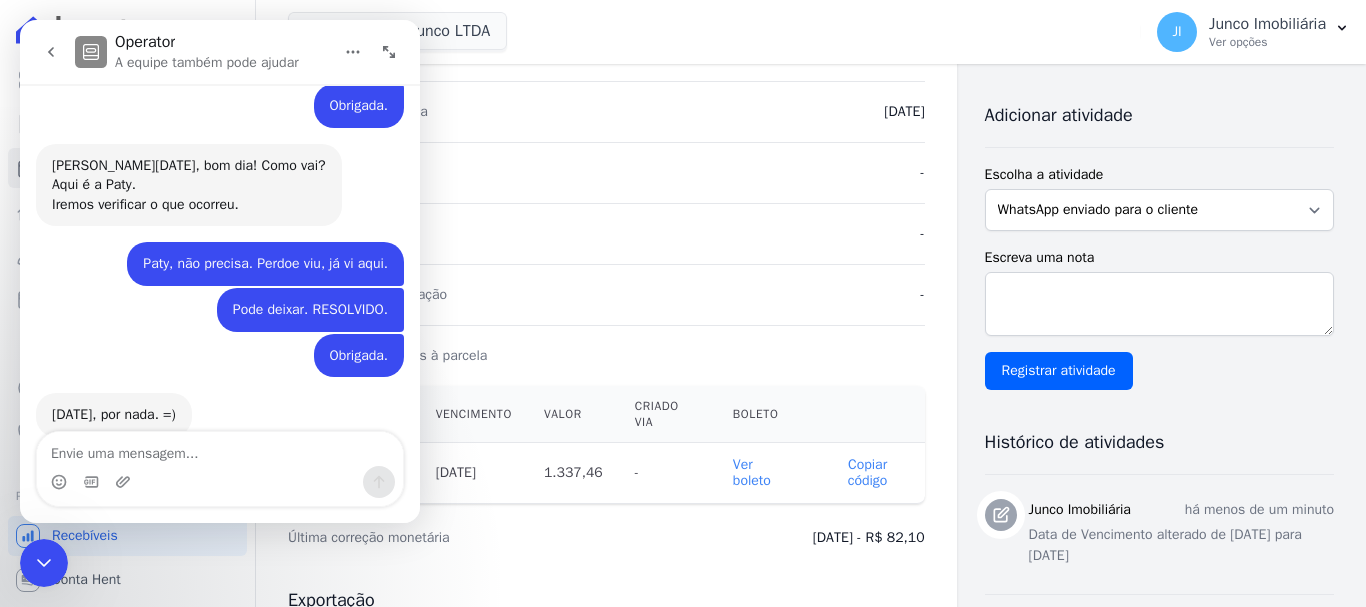 scroll, scrollTop: 627, scrollLeft: 0, axis: vertical 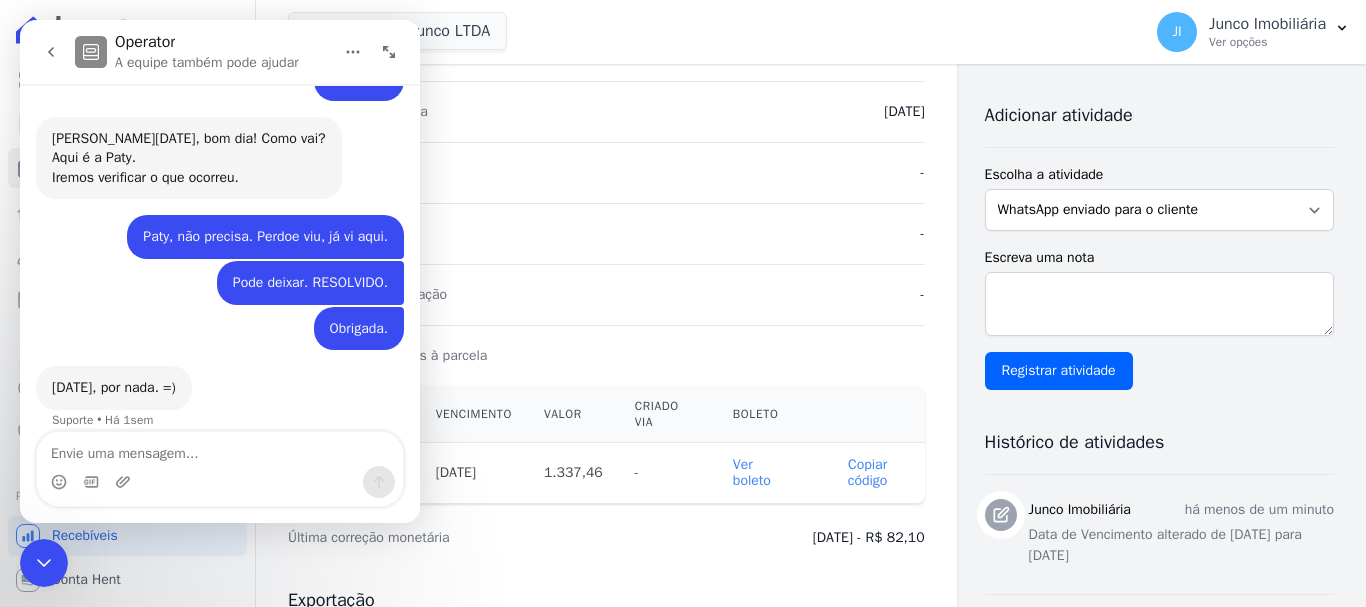 click 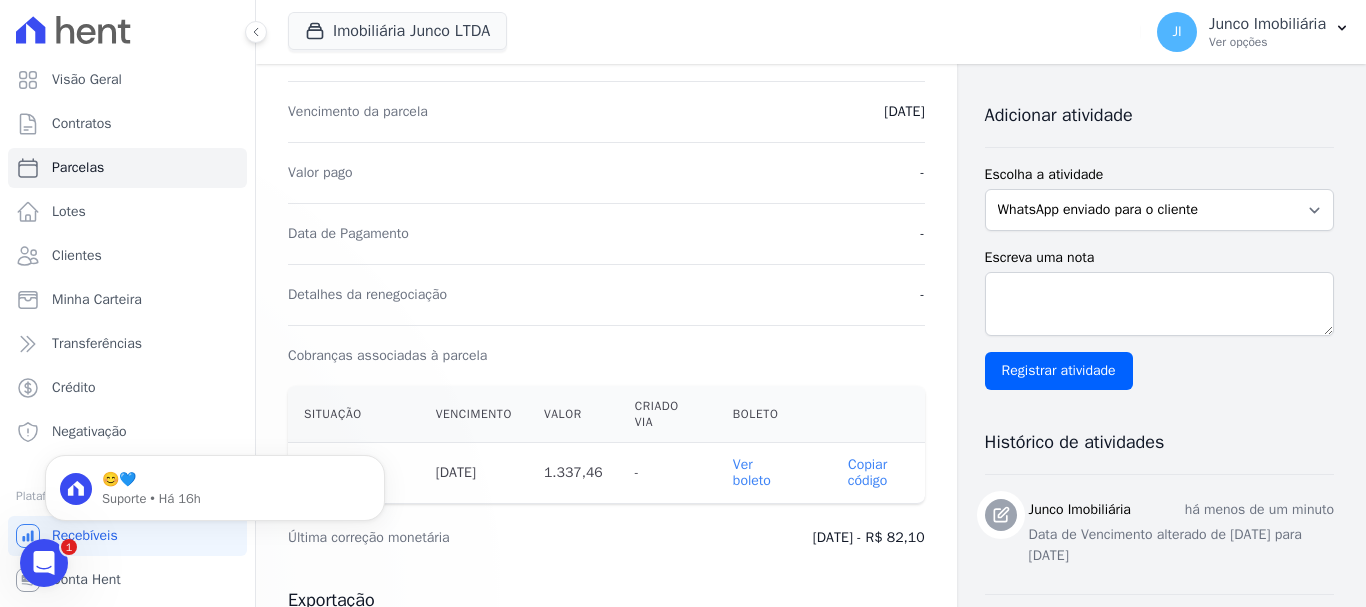 scroll, scrollTop: 0, scrollLeft: 0, axis: both 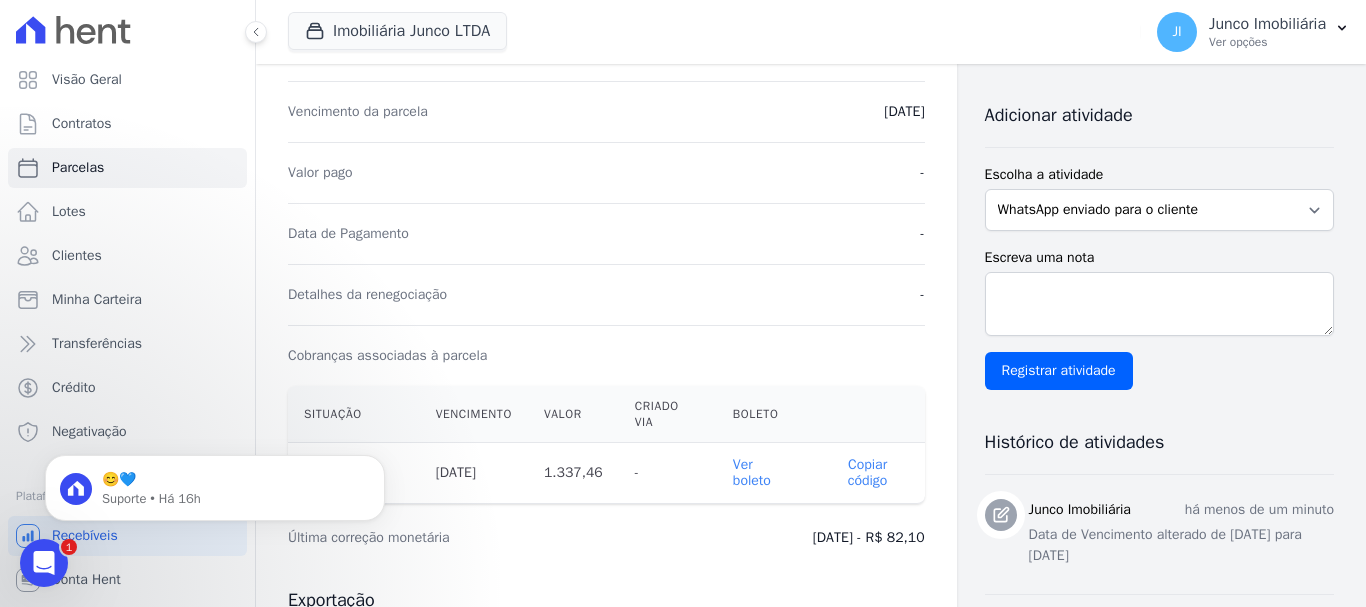 click on "1" at bounding box center (69, 547) 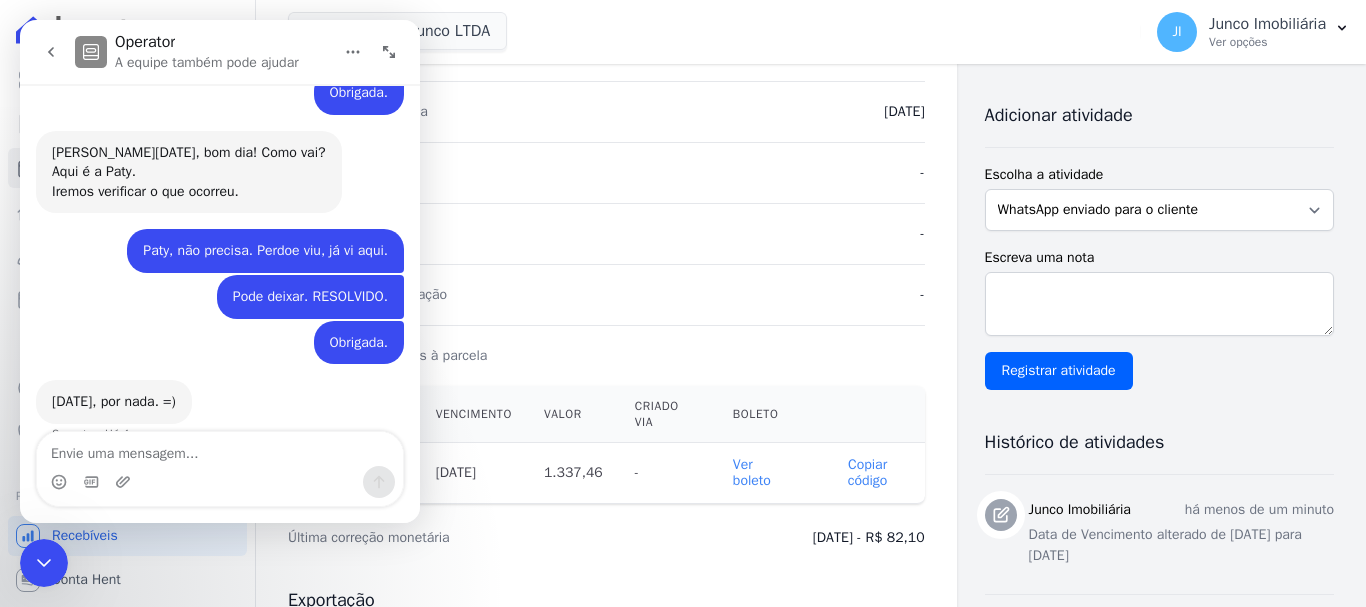 scroll, scrollTop: 627, scrollLeft: 0, axis: vertical 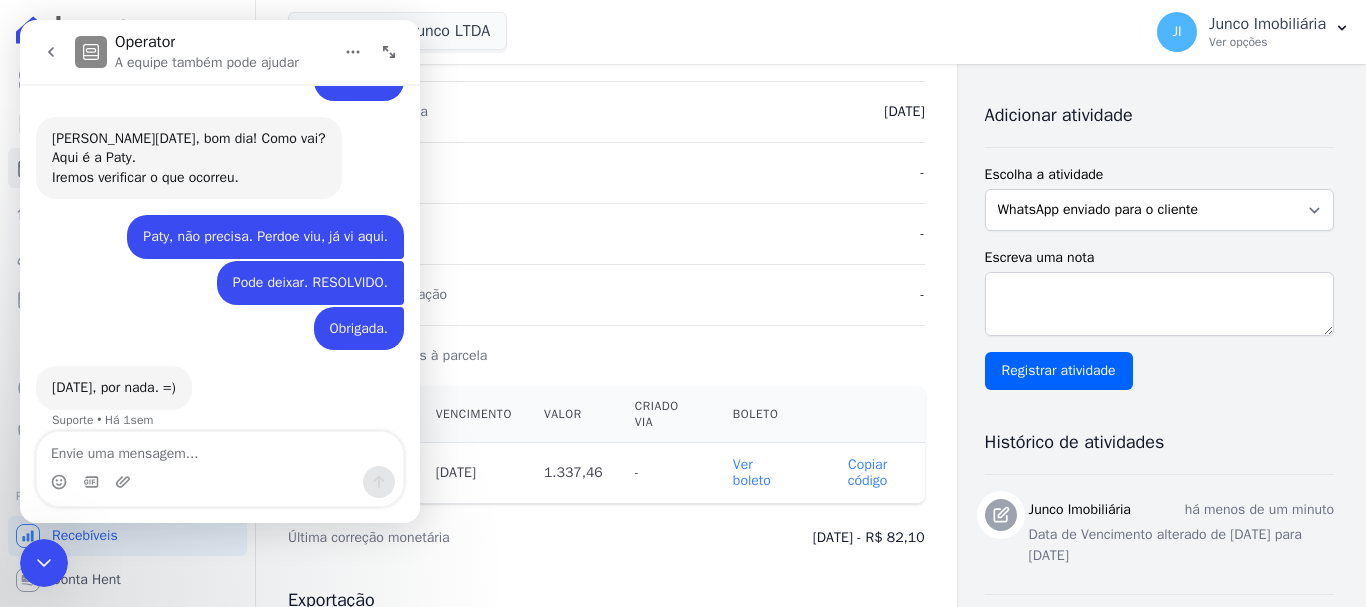 drag, startPoint x: 44, startPoint y: 568, endPoint x: 136, endPoint y: 1059, distance: 499.5448 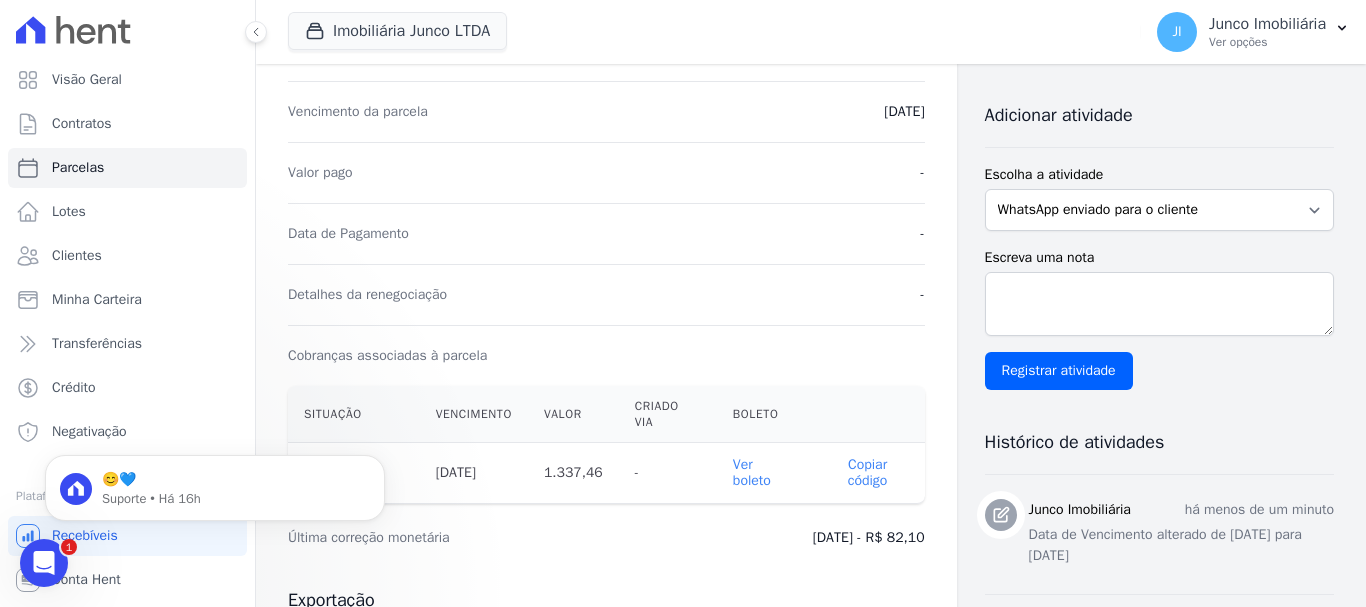 scroll, scrollTop: 0, scrollLeft: 0, axis: both 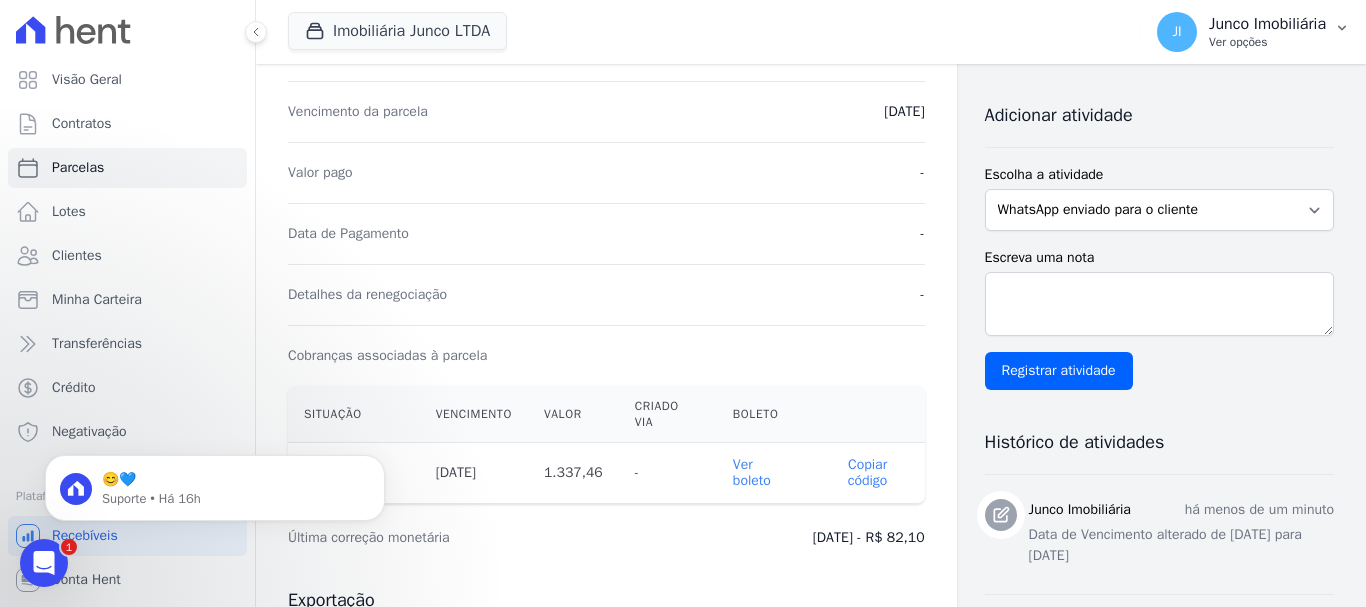 click on "Ver opções" at bounding box center [1267, 42] 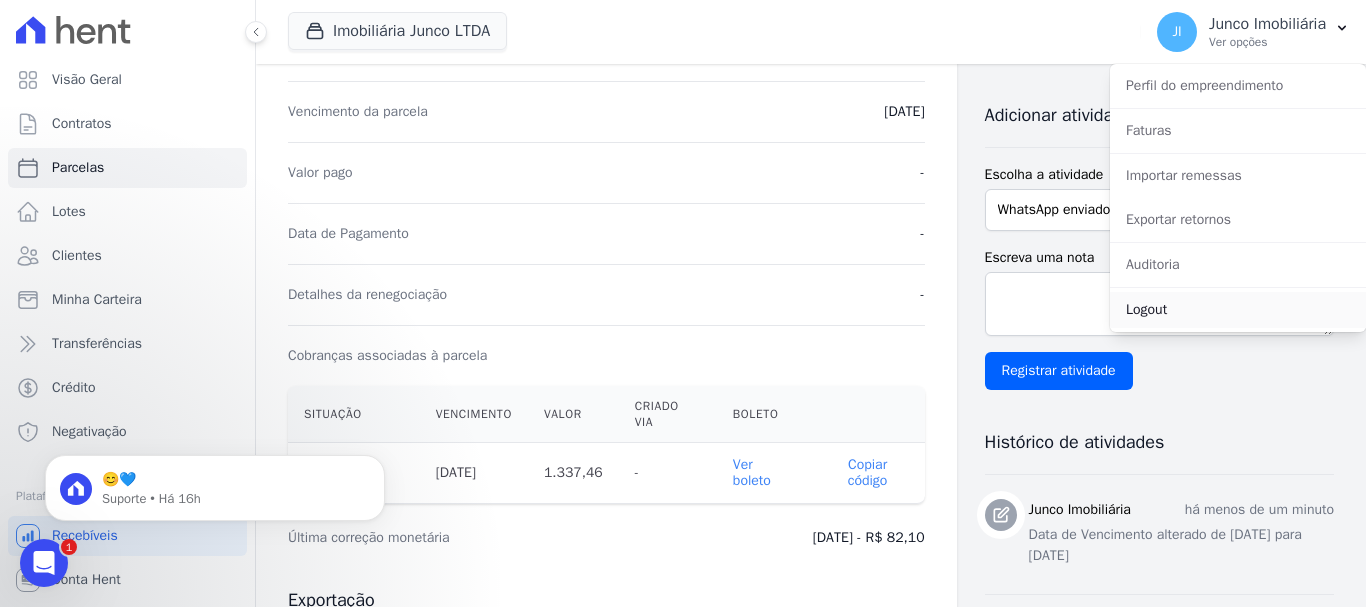 click on "Logout" at bounding box center (1238, 310) 